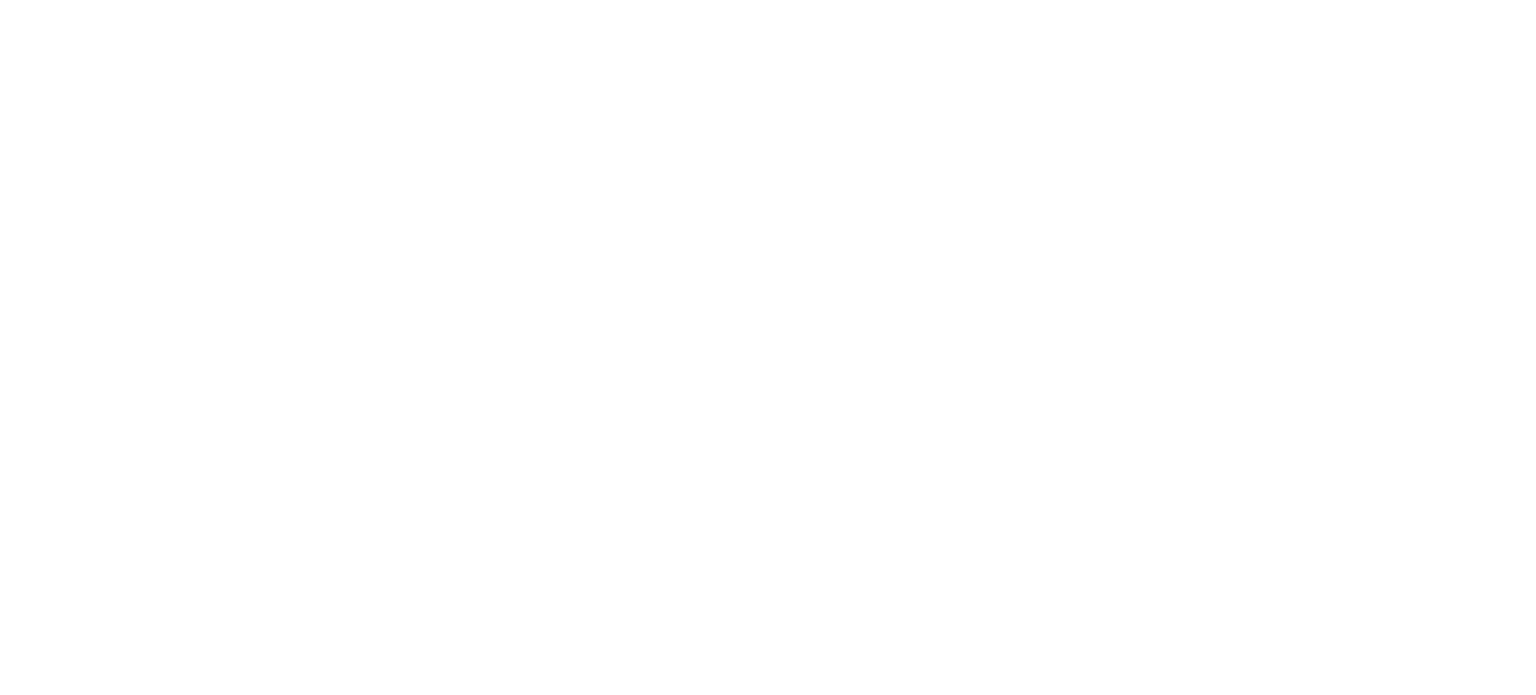 scroll, scrollTop: 0, scrollLeft: 0, axis: both 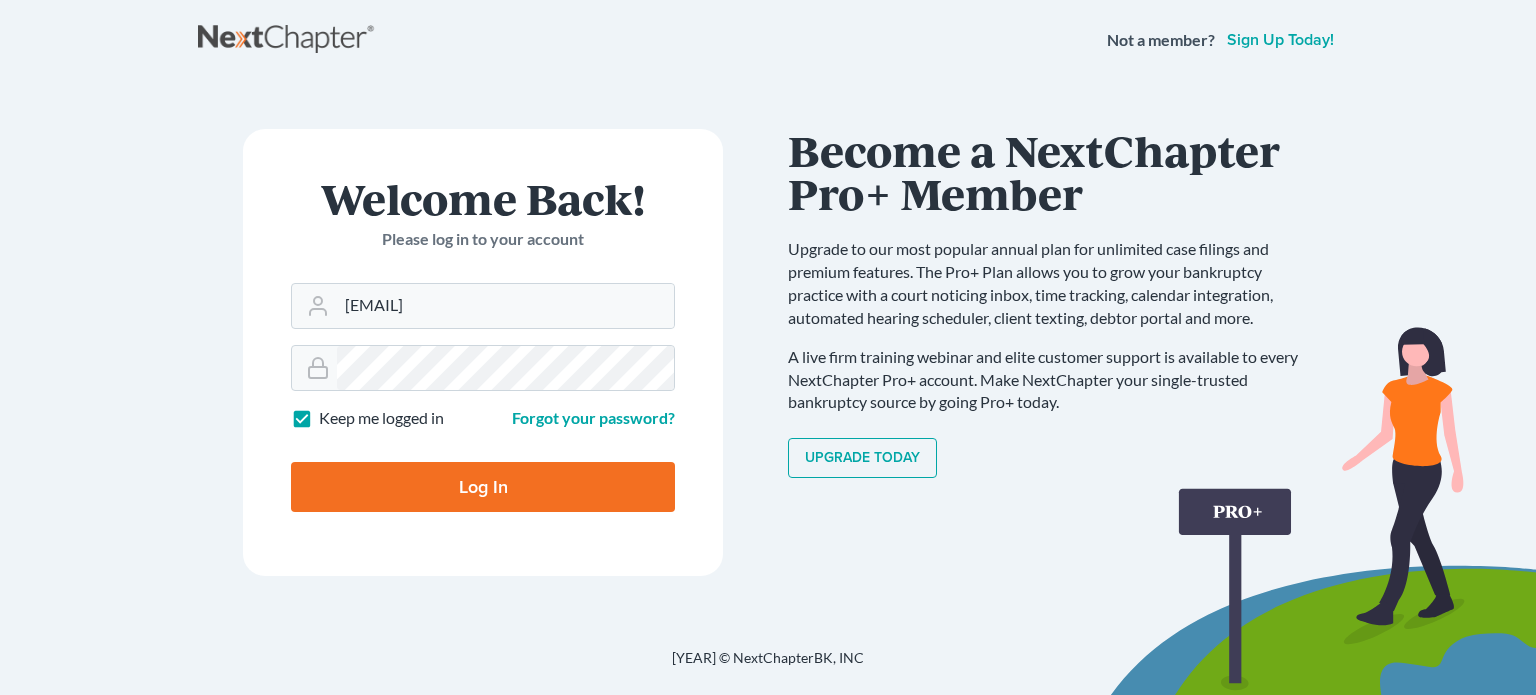 click on "Log In" at bounding box center (483, 487) 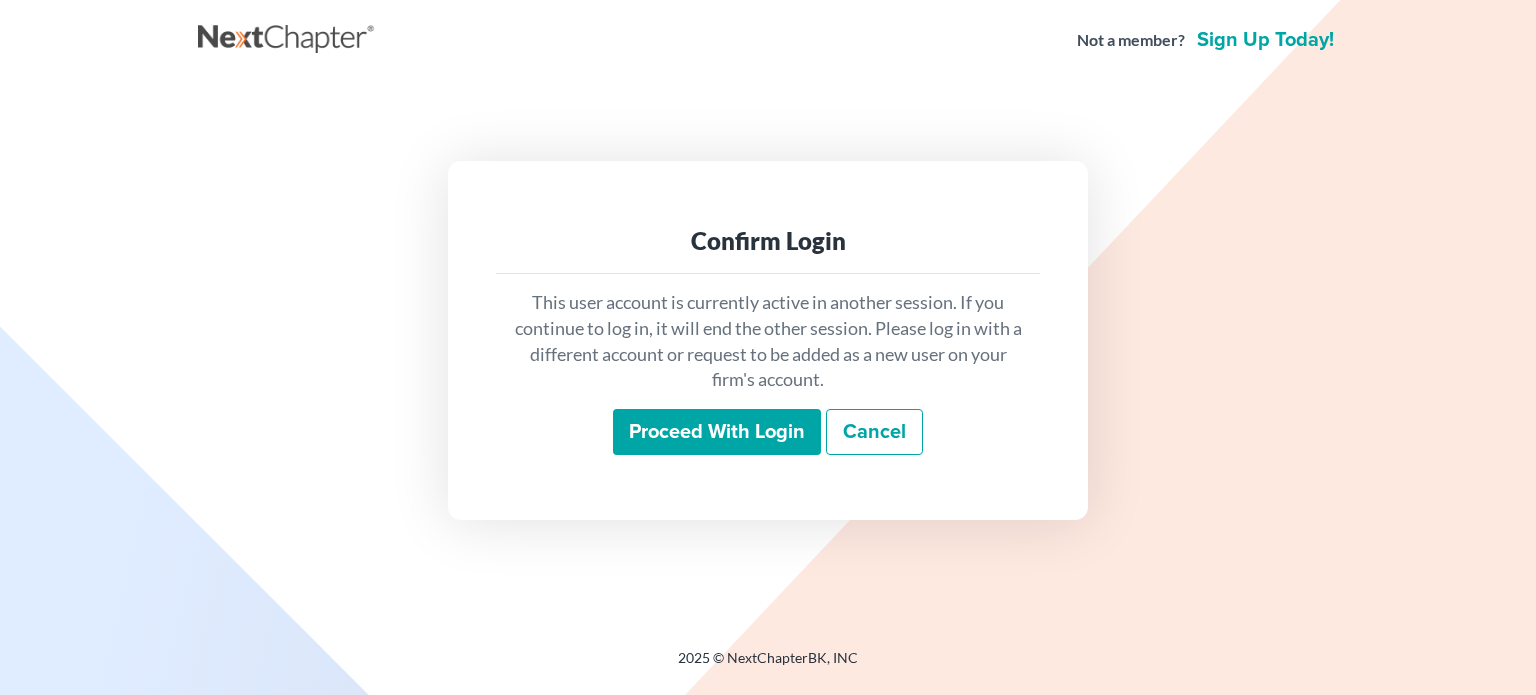 scroll, scrollTop: 0, scrollLeft: 0, axis: both 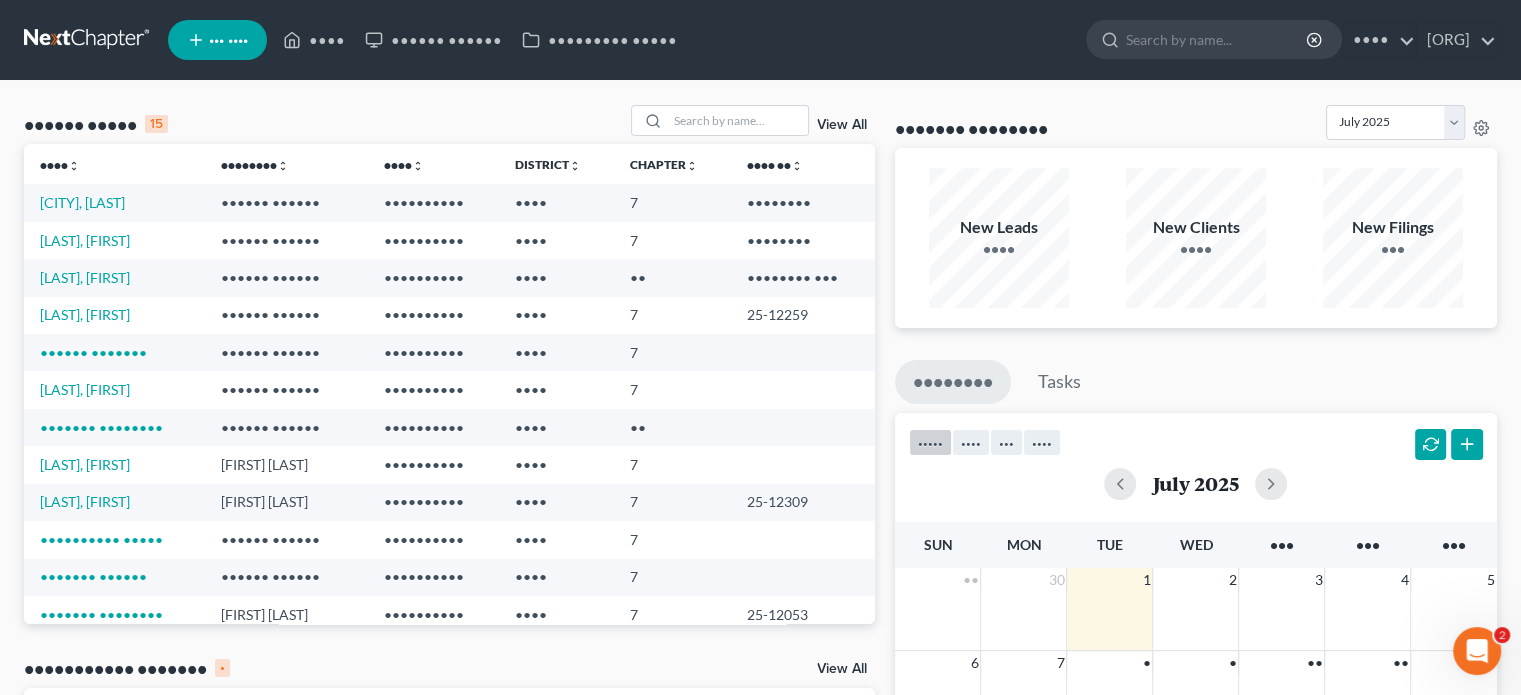 click at bounding box center [196, 40] 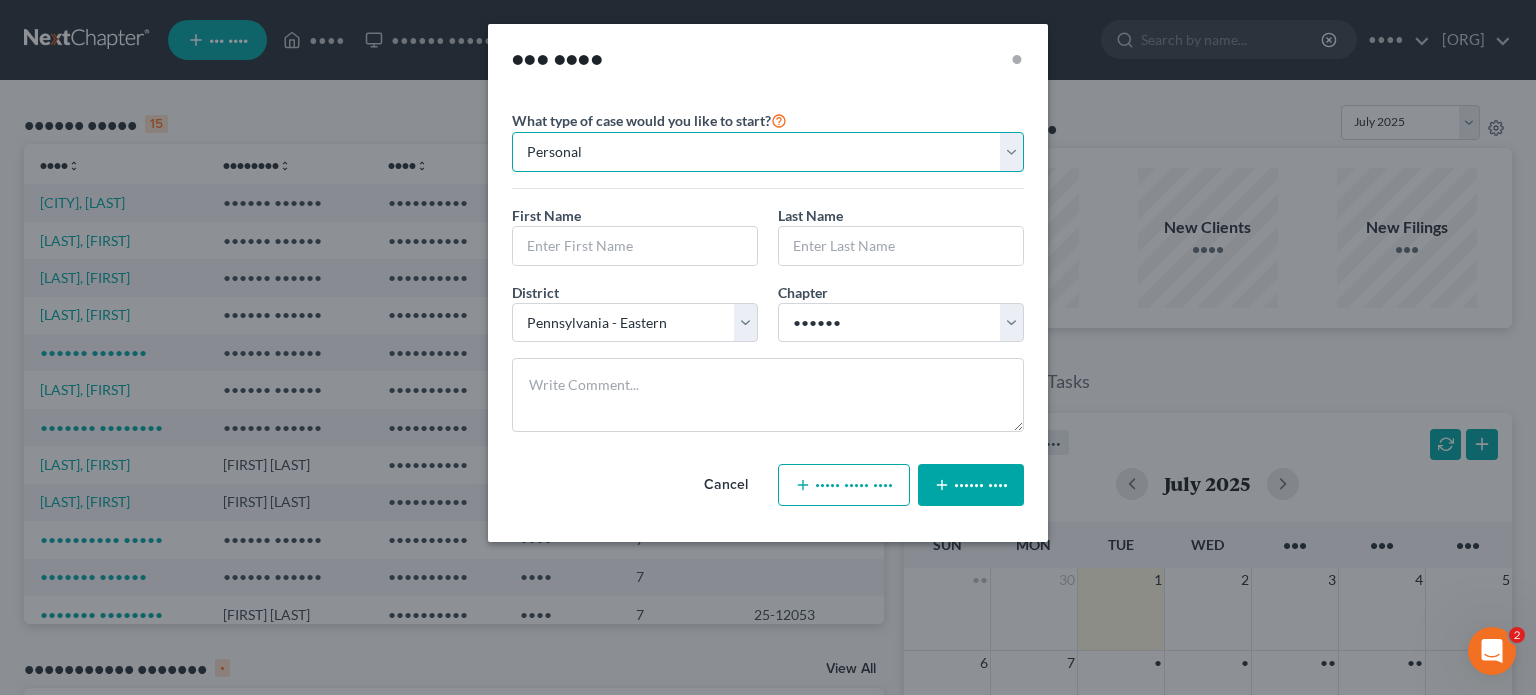 click on "•••••••• ••••••••" at bounding box center [768, 152] 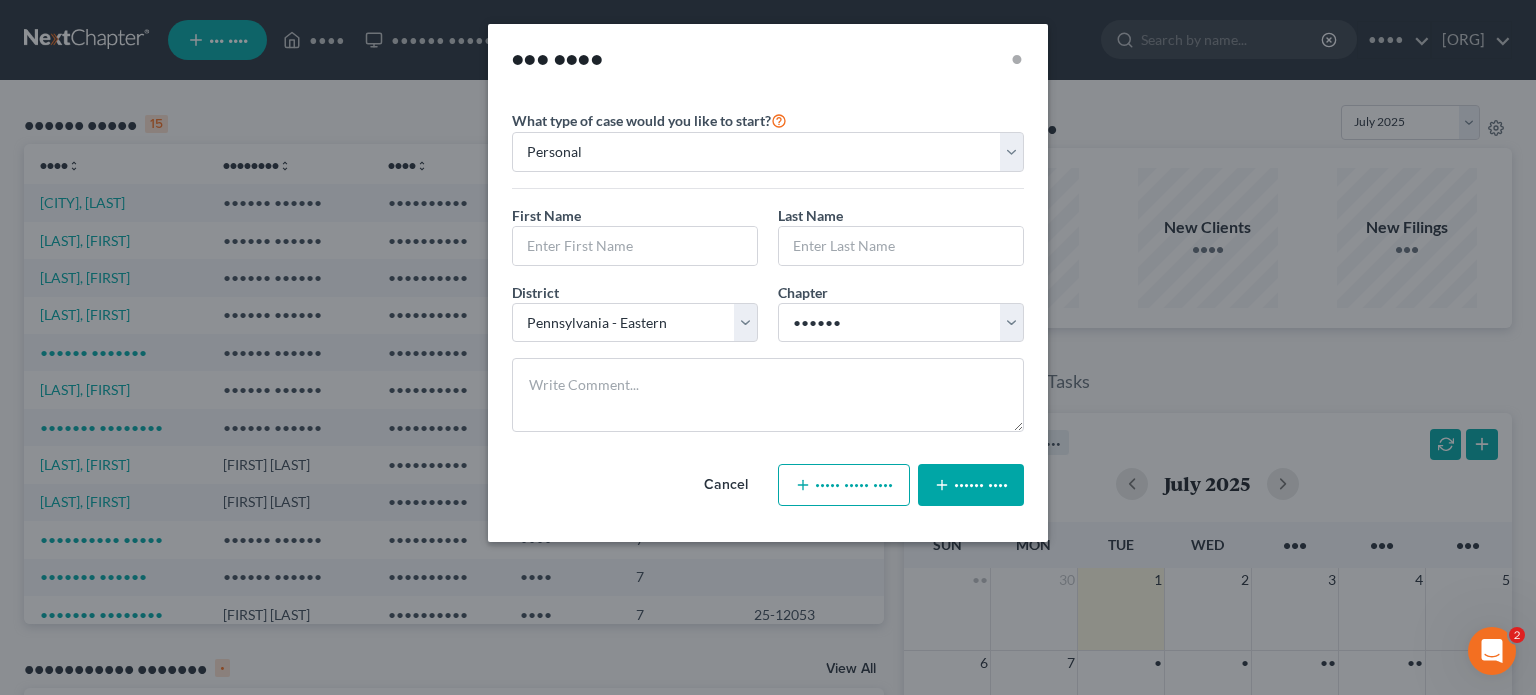 click on "••••••••
•
•••••• ••••••• • •••••• ••••••• • •••••••• ••••••• • •••••••• •••••• ••••••• •••••••• • ••••••• •••••••• • ••••••• •••••••••• • ••••••• •••••••••• • ••••••• •••••••••• • •••••••• •••••••••• • •••••••• •••••••• ••••••••••• •••••••• •••••••• •• •••••••• ••••••• • •••••• ••••••• • •••••••• ••••••• • •••••••• ••••••• • •••••• ••••••• • •••••••• ••••••• • •••••••• •••• •••••• ••••• •••••••• • ••••••• •••••••• • •••••••• •••••••• • •••••••• ••••••• • •••••••• ••••••• • •••••••• •••• • •••••••• •••• • •••••••• •••••• •••••••• • ••••••• •••••••• • ••••••• ••••••••• • ••••••• ••••••••• • •••••• ••••••••• • ••••••• ••••• •••••••• ••••••••••••• •••••••• • ••••••• •••••••• • ••••••• ••••••••• ••••••••••• • •••••••• ••••••••••• • •••••••• •••••••• • ••••••• •••••••• • ••••••• ••••••• •••••••• •••••• ••• ••••••••• ••• •••••• ••• •••••• ••• •••• • ••••••• ••• •••• • •••••••• ••• •••• • •••••••• ••• •••• • ••••••• ••••• •••••••• • ••••••• ••••• •••••••• • •••••• ••••• •••••••• • ••••••• ••••• ••••••" at bounding box center [768, 320] 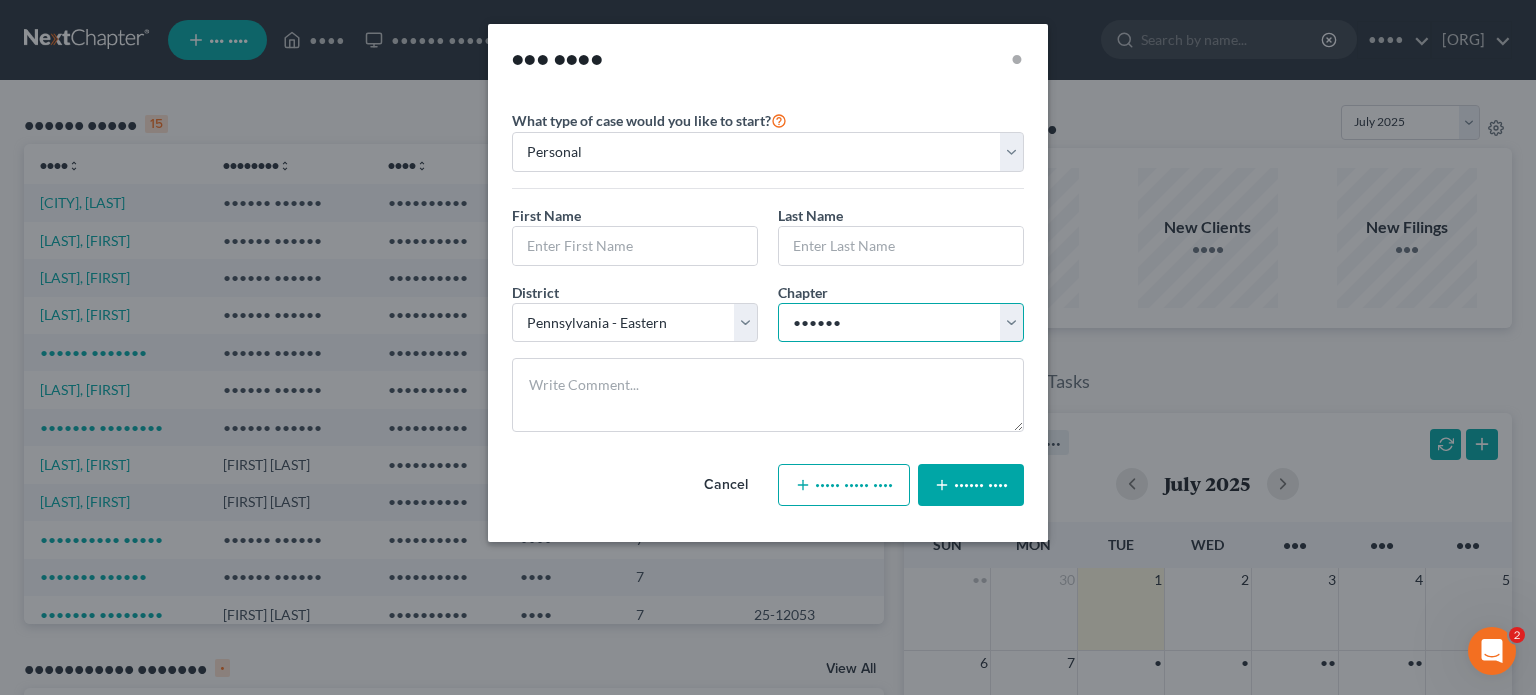 click on "Select 7 11 12 13" at bounding box center [901, 323] 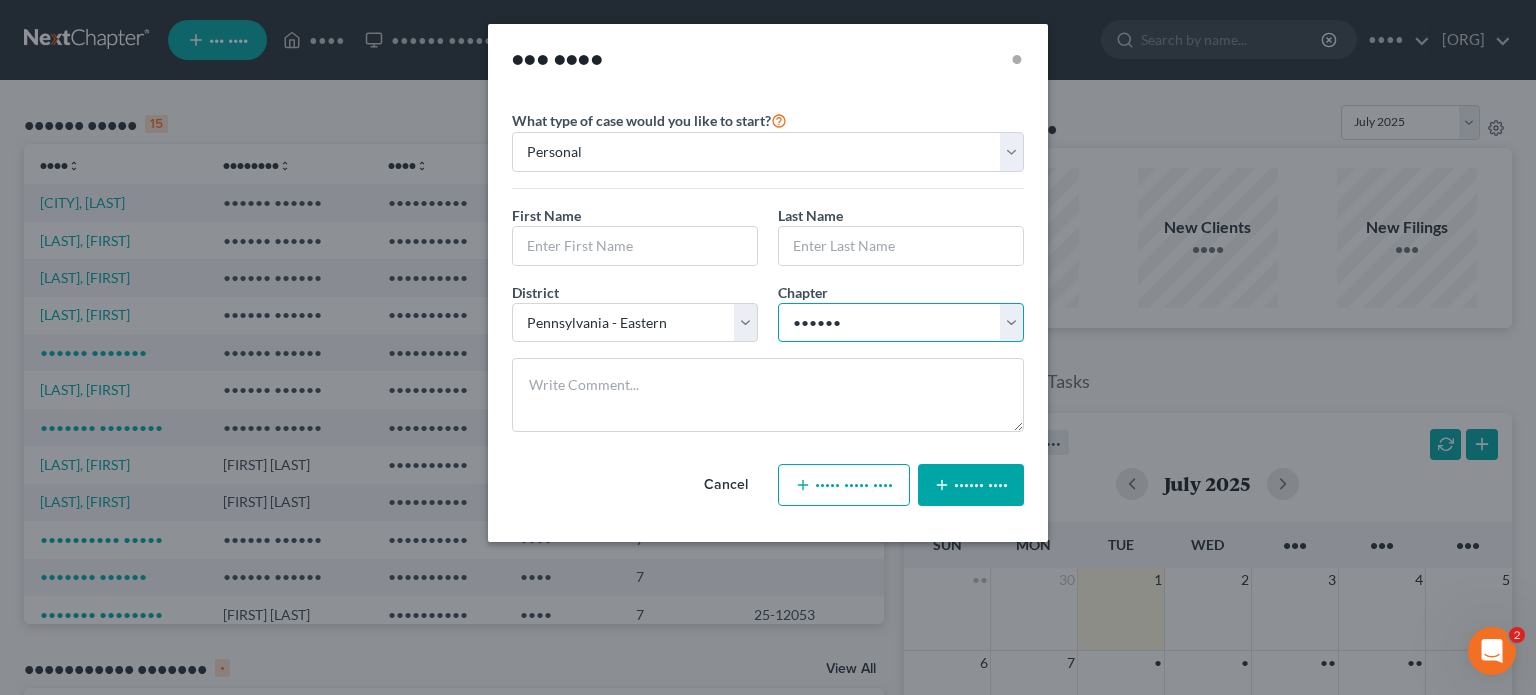 select on "•" 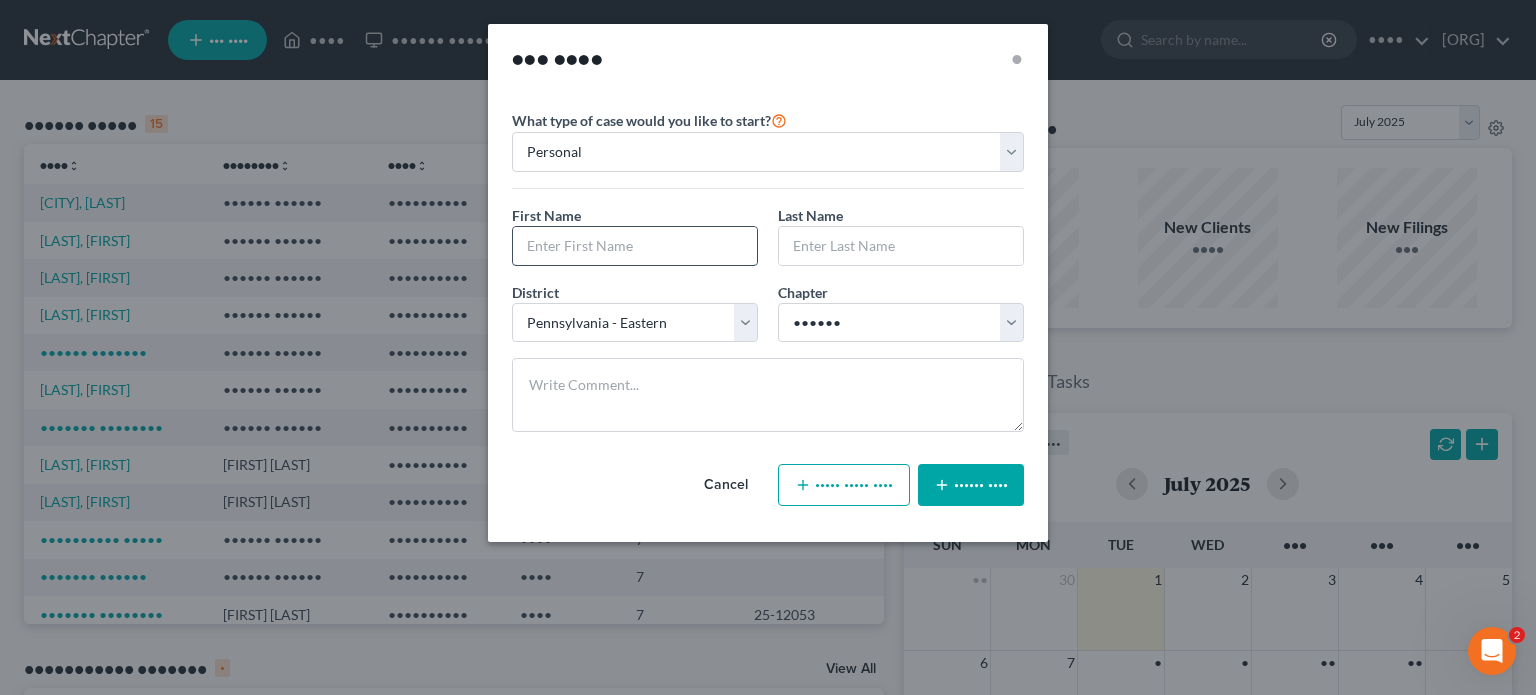 click at bounding box center (635, 246) 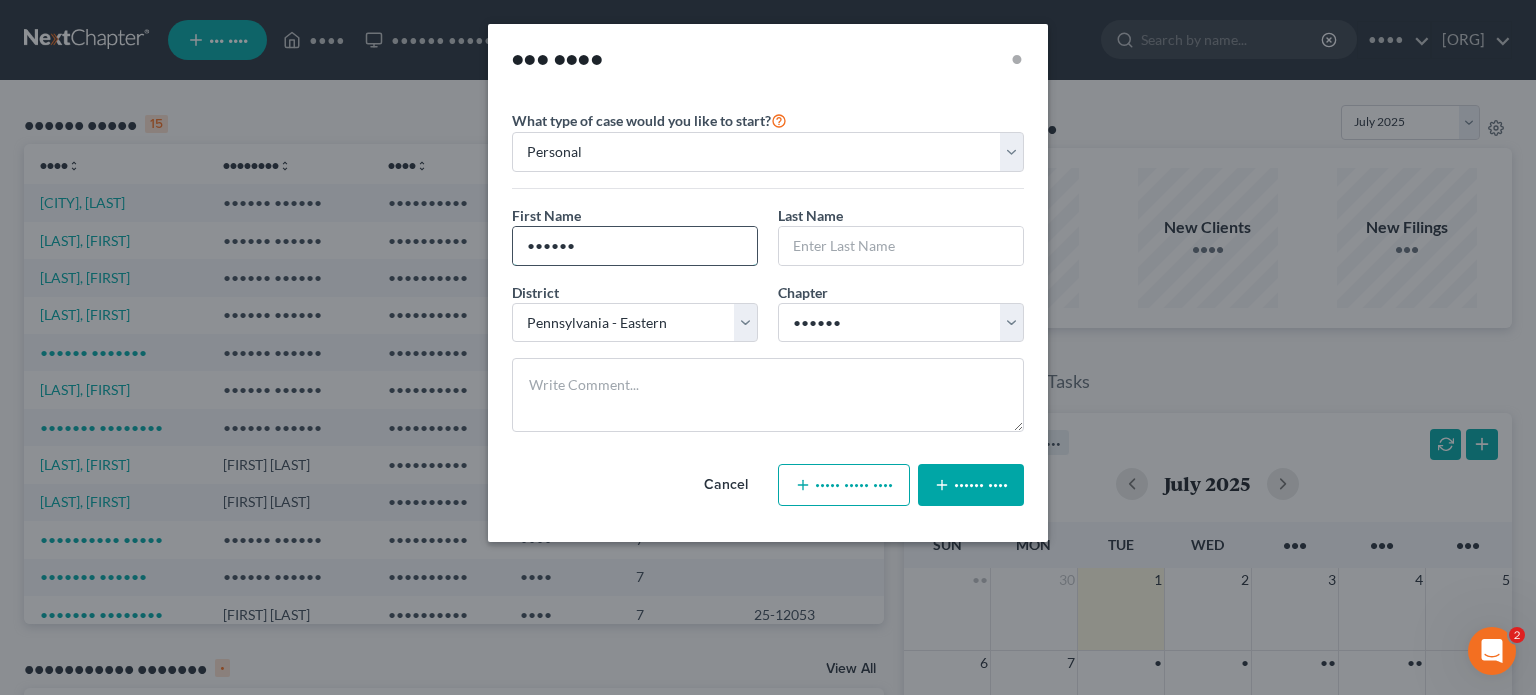 type on "••••••" 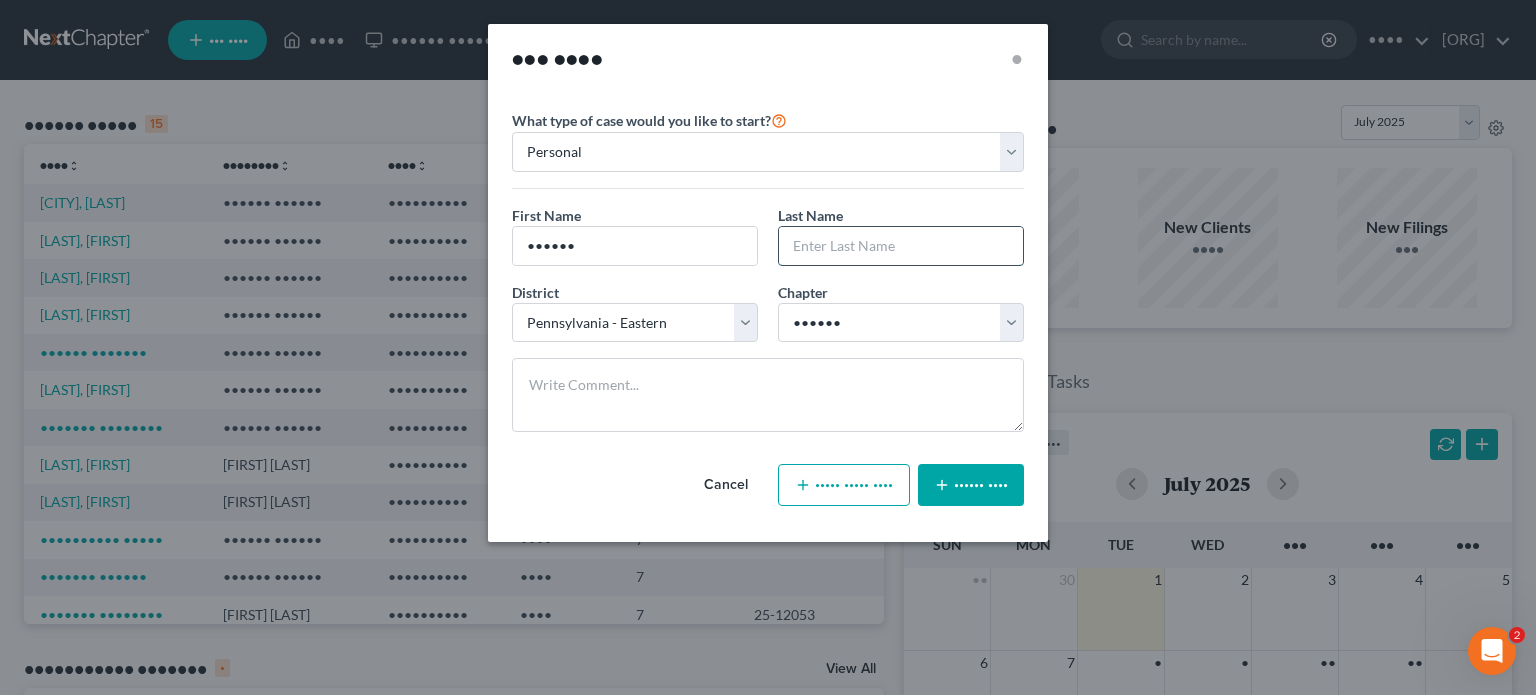 click at bounding box center (901, 246) 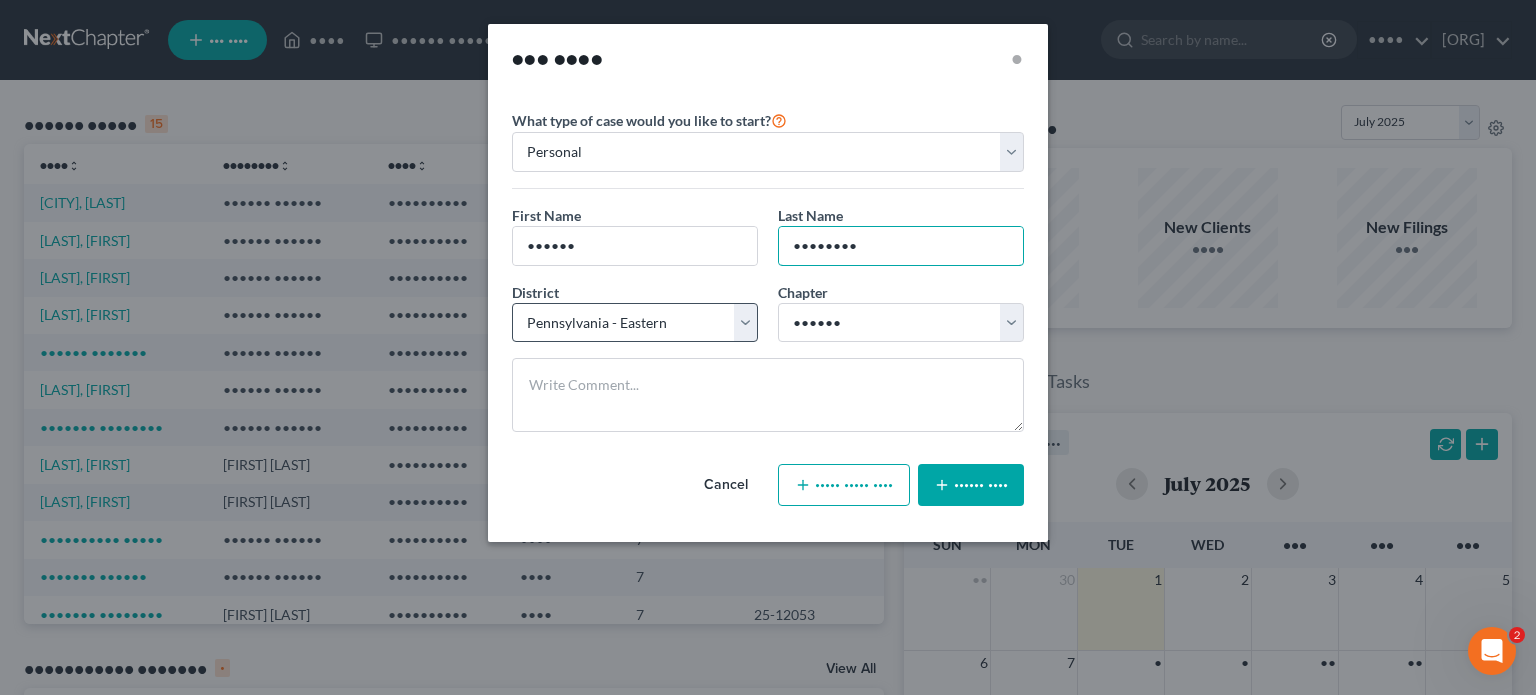 type on "••••••••" 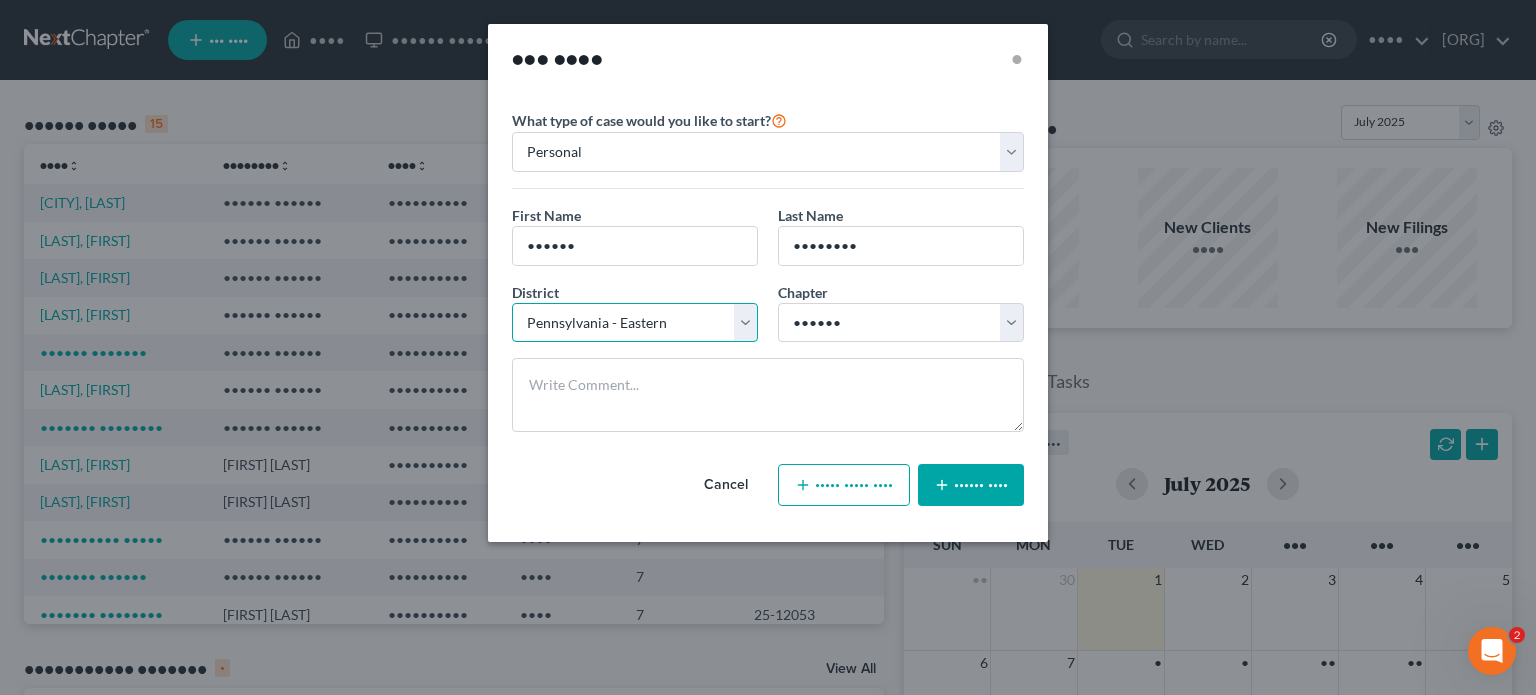 click on "•••••• ••••••• • •••••• ••••••• • •••••••• ••••••• • •••••••• •••••• ••••••• •••••••• • ••••••• •••••••• • ••••••• •••••••••• • ••••••• •••••••••• • ••••••• •••••••••• • •••••••• •••••••••• • •••••••• •••••••• ••••••••••• •••••••• •••••••• •• •••••••• ••••••• • •••••• ••••••• • •••••••• ••••••• • •••••••• ••••••• • •••••• ••••••• • •••••••• ••••••• • •••••••• •••• •••••• ••••• •••••••• • ••••••• •••••••• • •••••••• •••••••• • •••••••• ••••••• • •••••••• ••••••• • •••••••• •••• • •••••••• •••• • •••••••• •••••• •••••••• • ••••••• •••••••• • ••••••• ••••••••• • ••••••• ••••••••• • •••••• ••••••••• • ••••••• ••••• •••••••• ••••••••••••• •••••••• • ••••••• •••••••• • ••••••• ••••••••• ••••••••••• • •••••••• ••••••••••• • •••••••• •••••••• • ••••••• •••••••• • ••••••• ••••••• •••••••• •••••• ••• ••••••••• ••• •••••• ••• •••••• ••• •••• • ••••••• ••• •••• • •••••••• ••• •••• • •••••••• ••• •••• • ••••••• ••••• •••••••• • ••••••• ••••• •••••••• • •••••• ••••• •••••••• • ••••••• ••••• •••••• •••• • •••••••• ••••••" at bounding box center (635, 323) 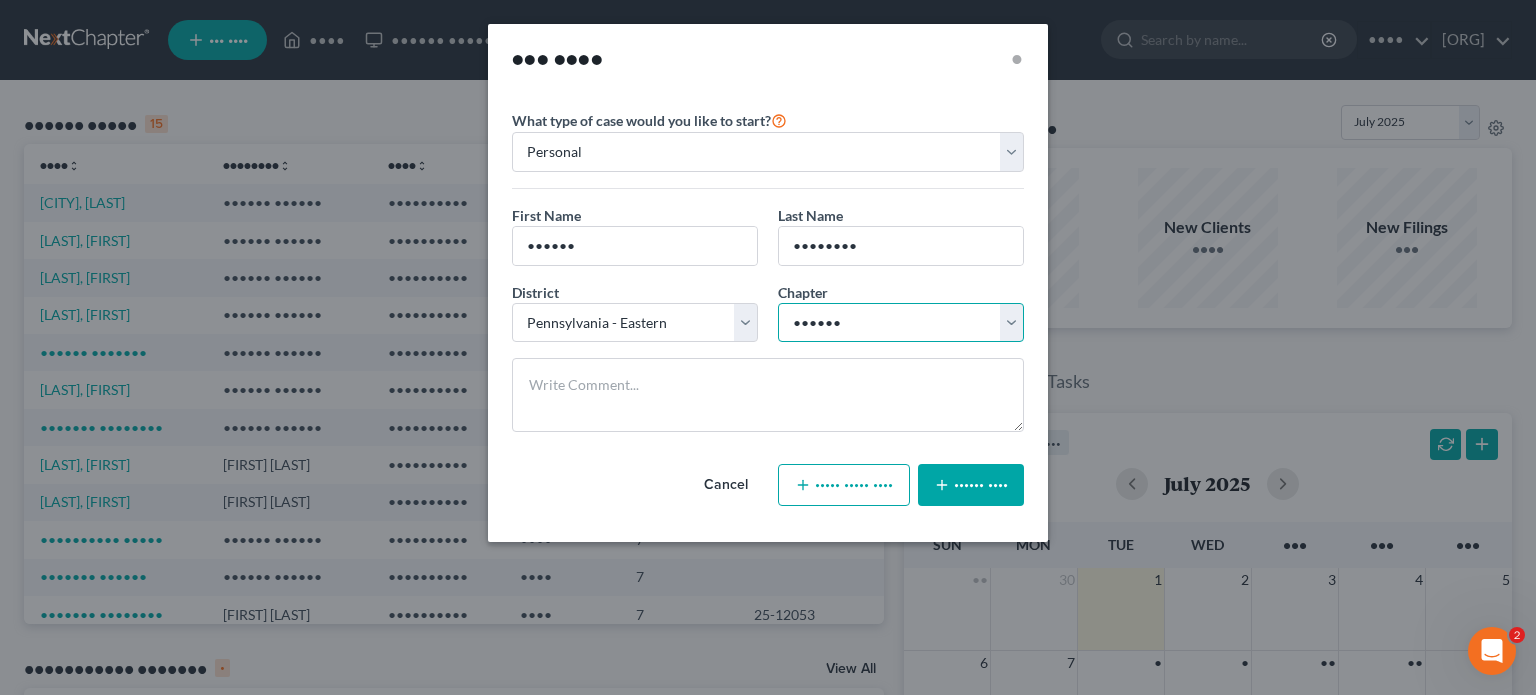 click on "Select 7 11 12 13" at bounding box center [901, 323] 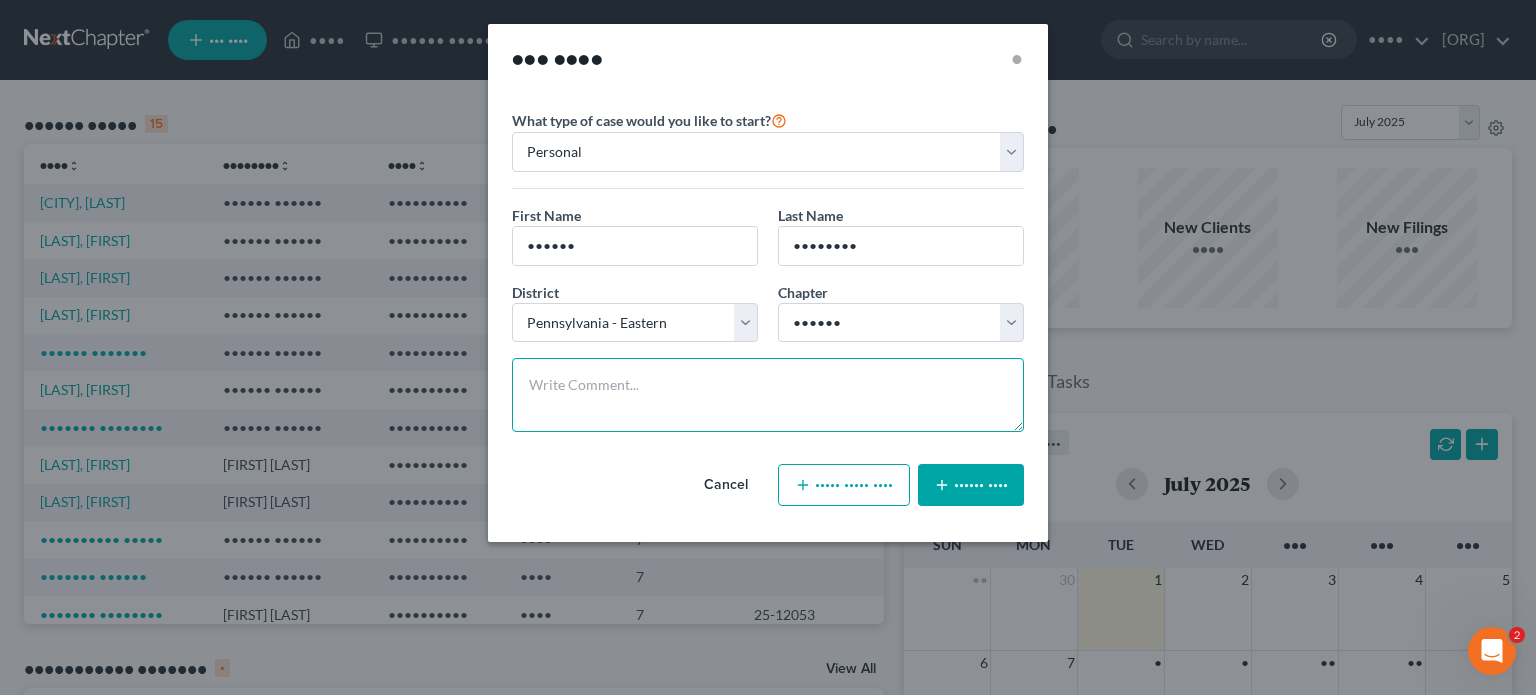 click at bounding box center [768, 395] 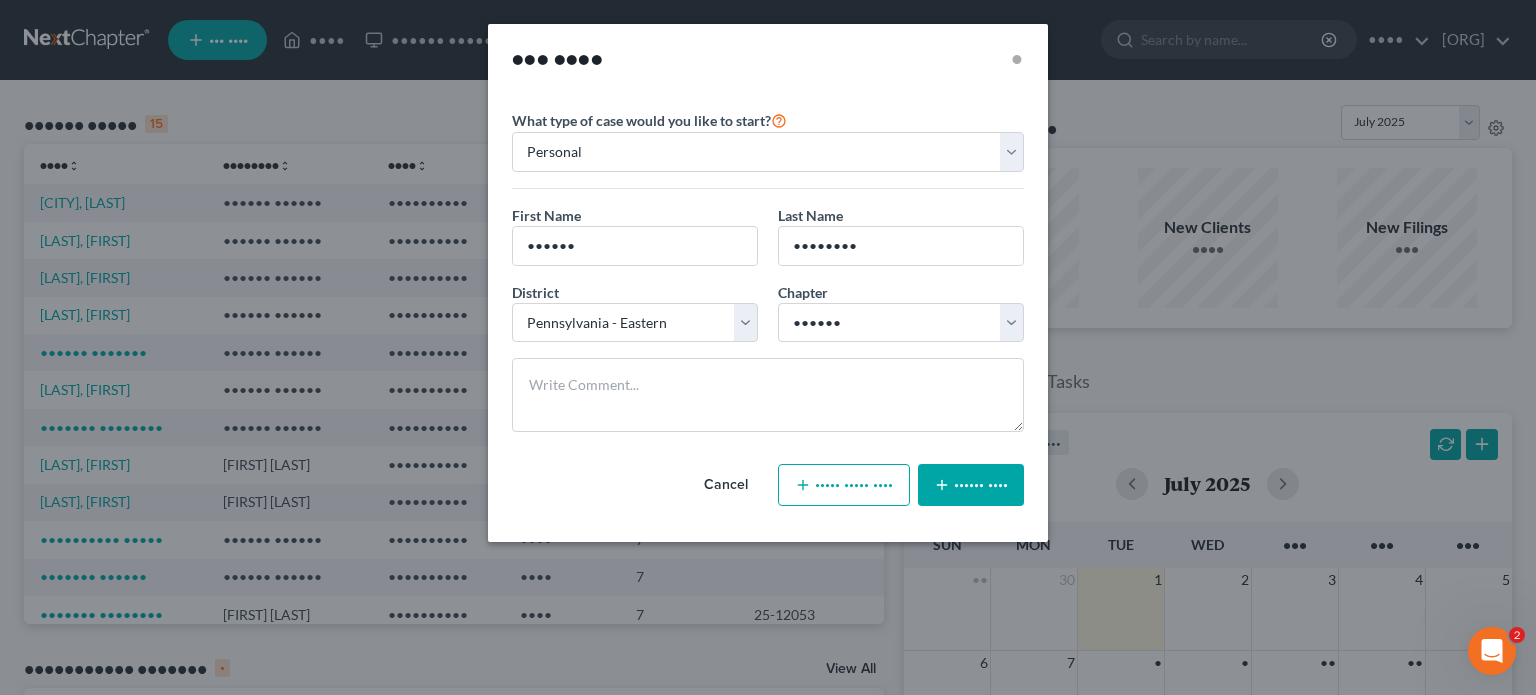 click on "•••••• ••••" at bounding box center [971, 485] 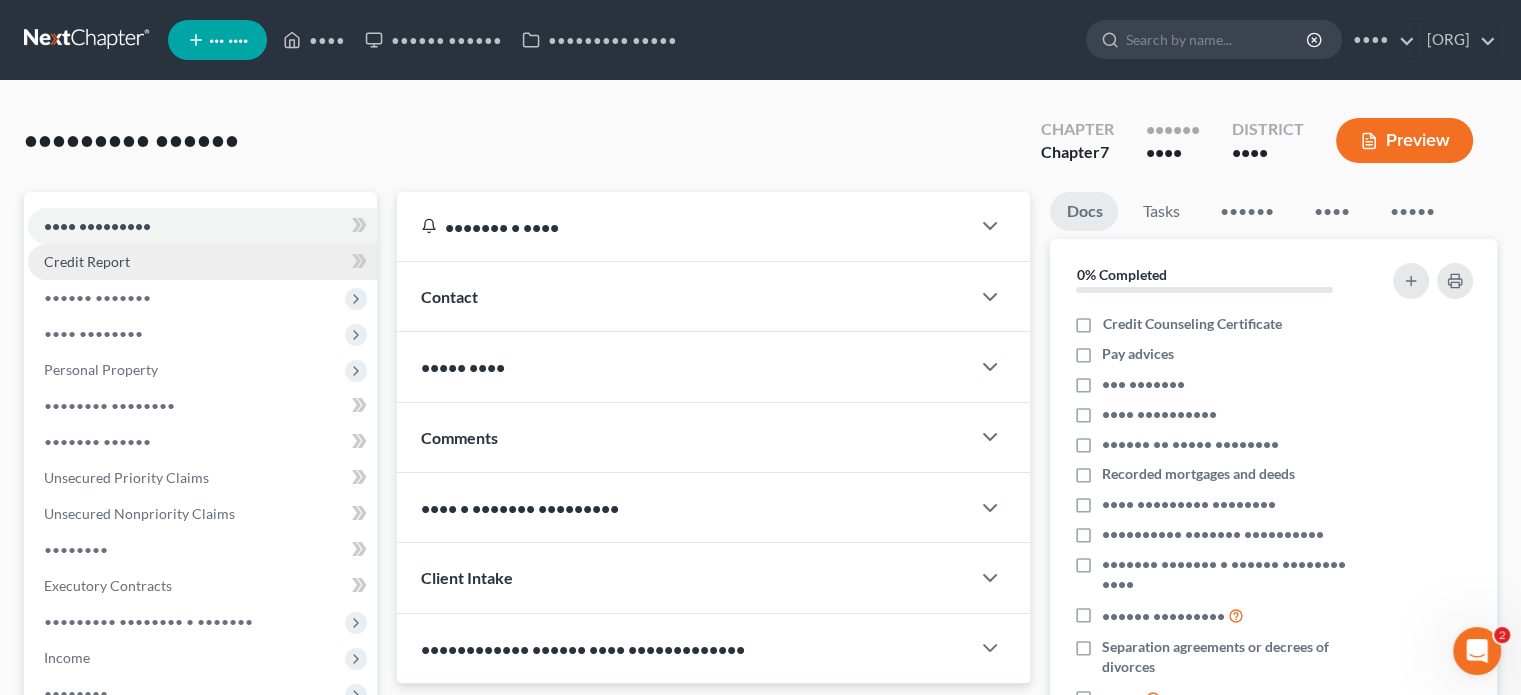 click on "Credit Report" at bounding box center [87, 261] 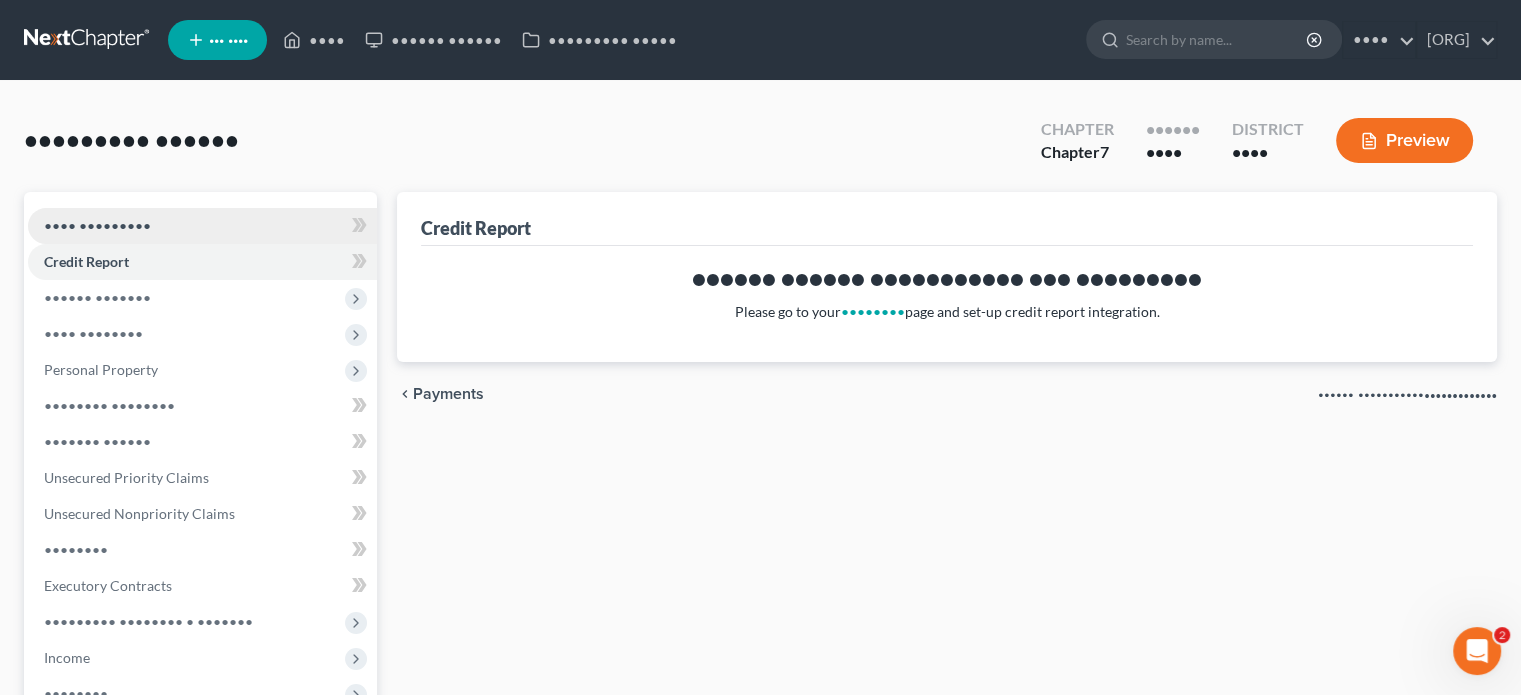 click on "•••• •••••••••" at bounding box center (97, 225) 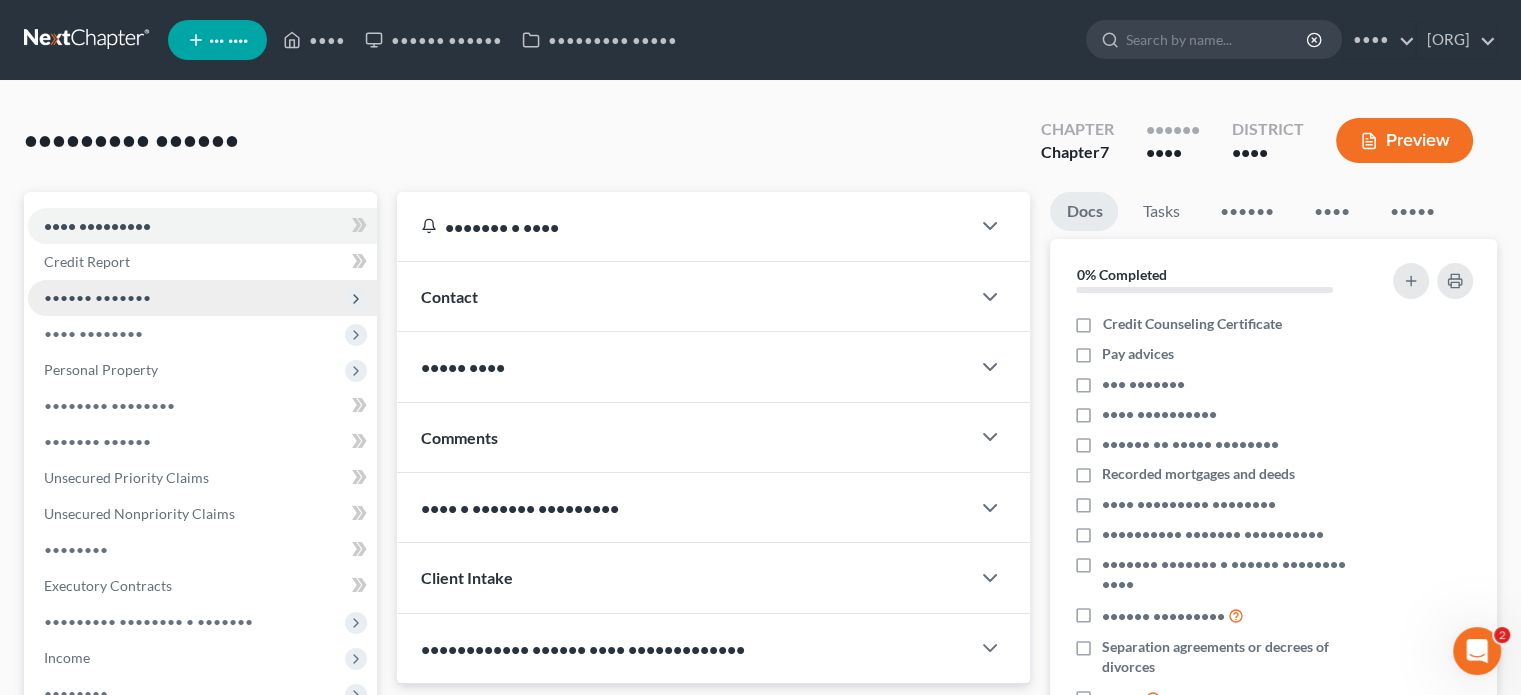 click on "•••••• •••••••" at bounding box center (0, 0) 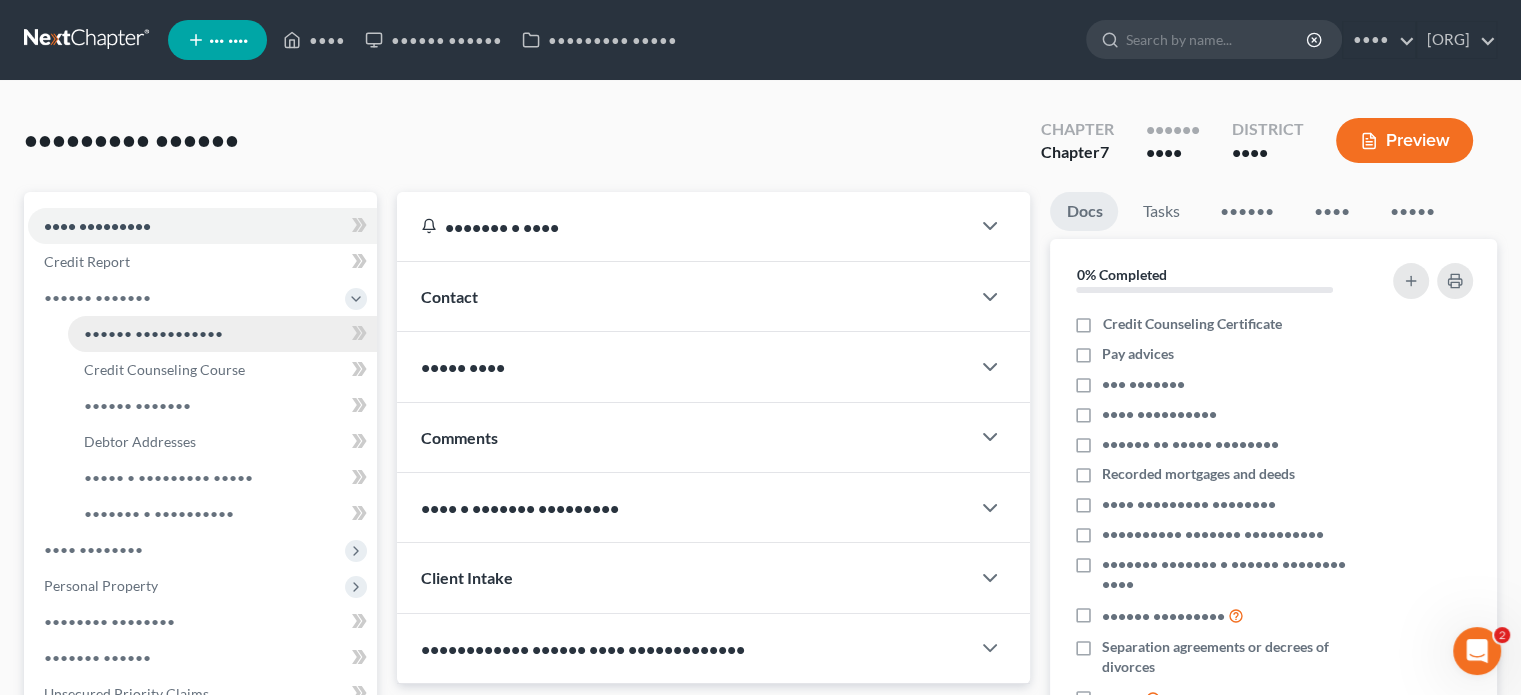 click on "•••••• •••••••••••" at bounding box center (222, 334) 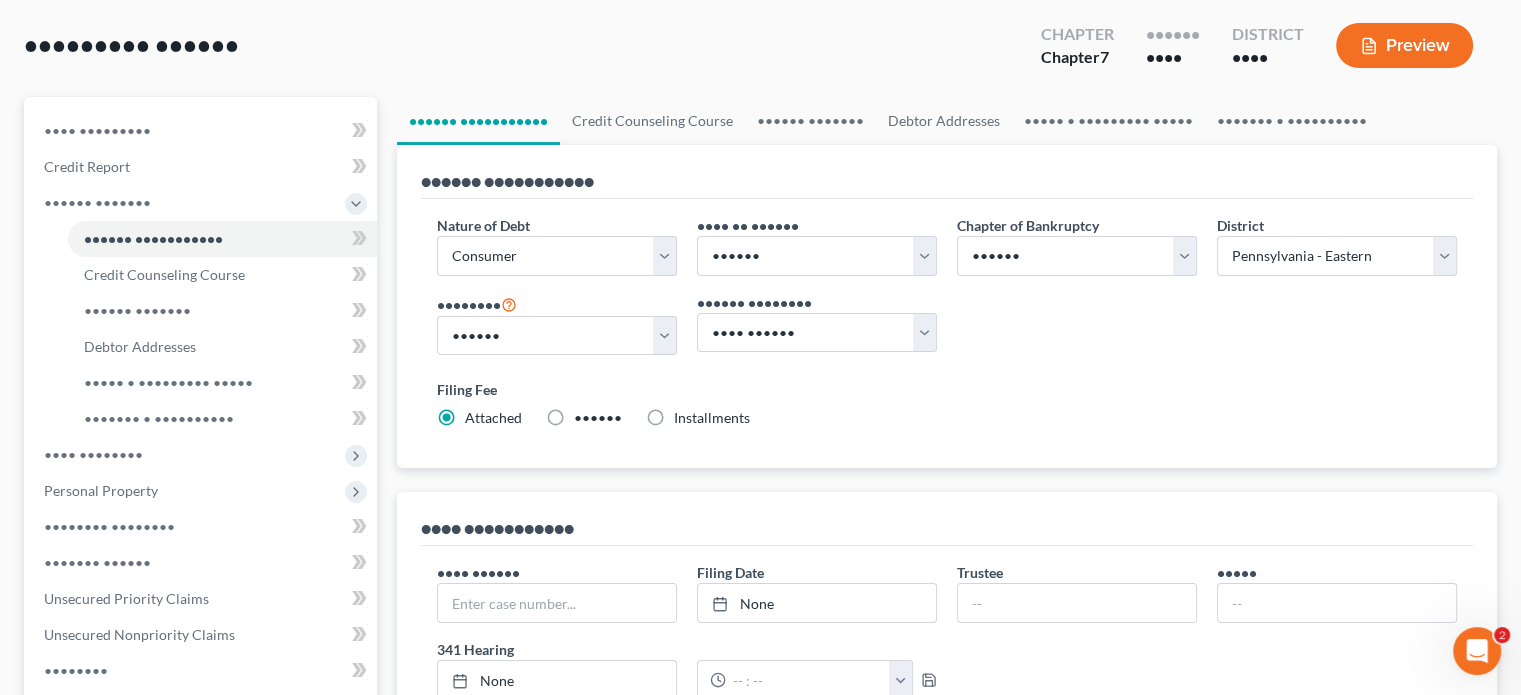 scroll, scrollTop: 100, scrollLeft: 0, axis: vertical 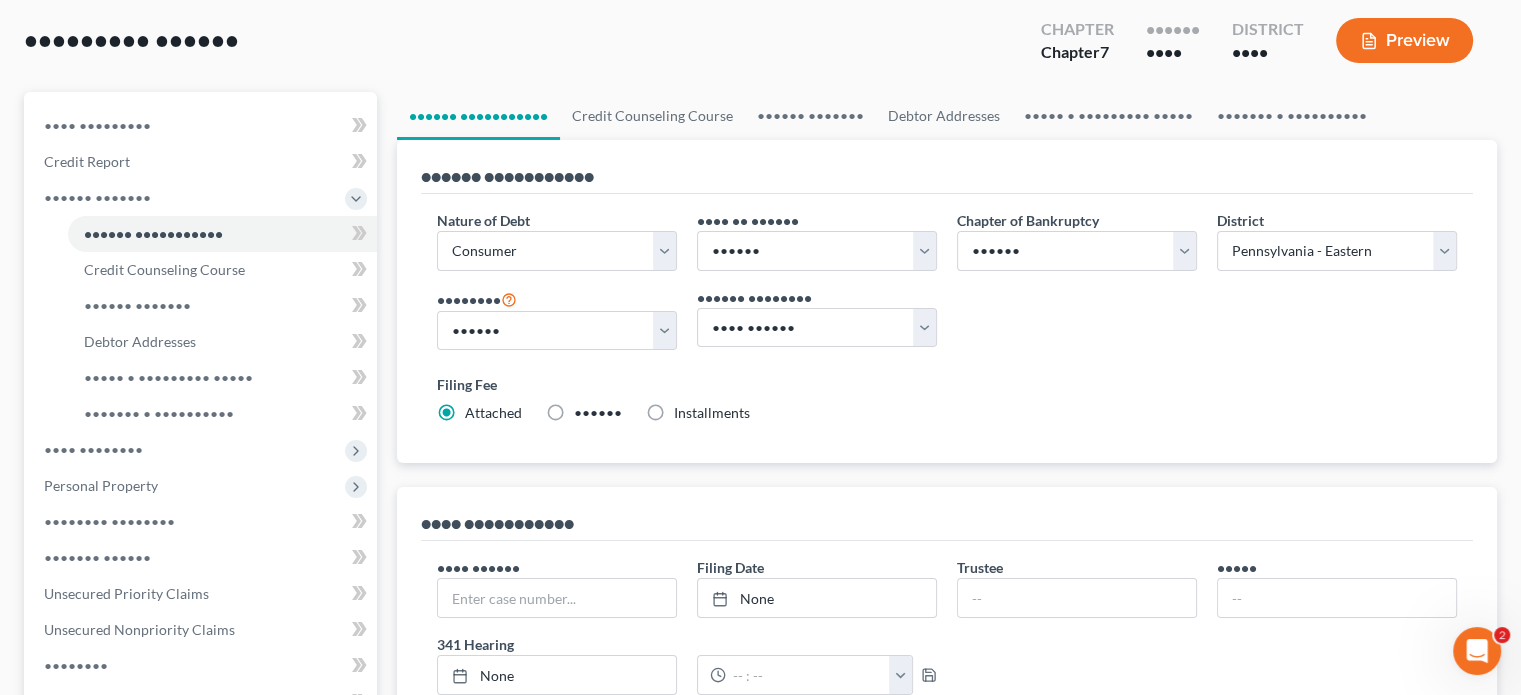 click on "••••••••  •••••• ••••••• •••••• • •••• •••••• ••• • •••• ••••• ••••• • •••• ••••••• ••••••• • •••• ••••••• ••••••• • •••• •••••• •••••• • •••• •••••• •••••• • ••••" at bounding box center (557, 327) 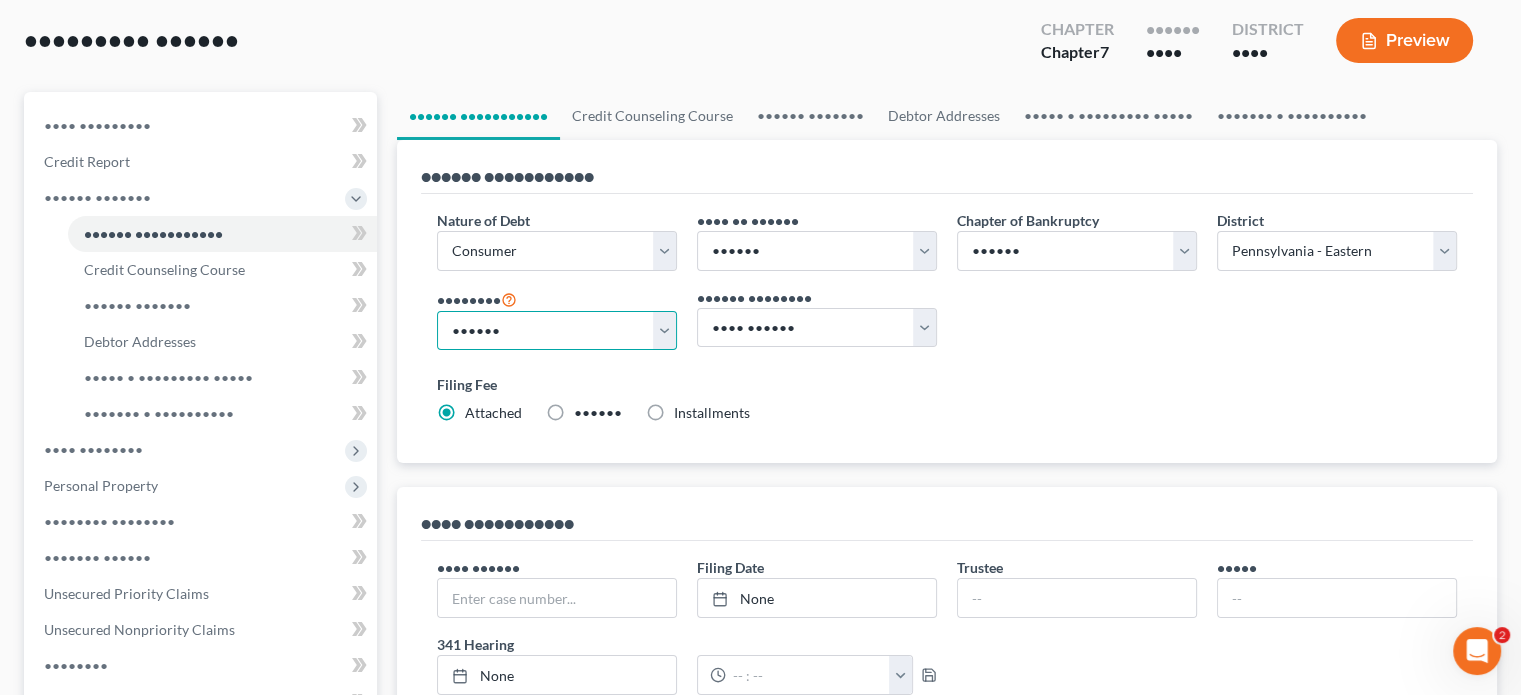 click on "•••••• ••••••• •••••• • •••• •••••• ••• • •••• ••••• ••••• • •••• ••••••• ••••••• • •••• ••••••• ••••••• • •••• •••••• •••••• • •••• •••••• •••••• • ••••" at bounding box center [557, 331] 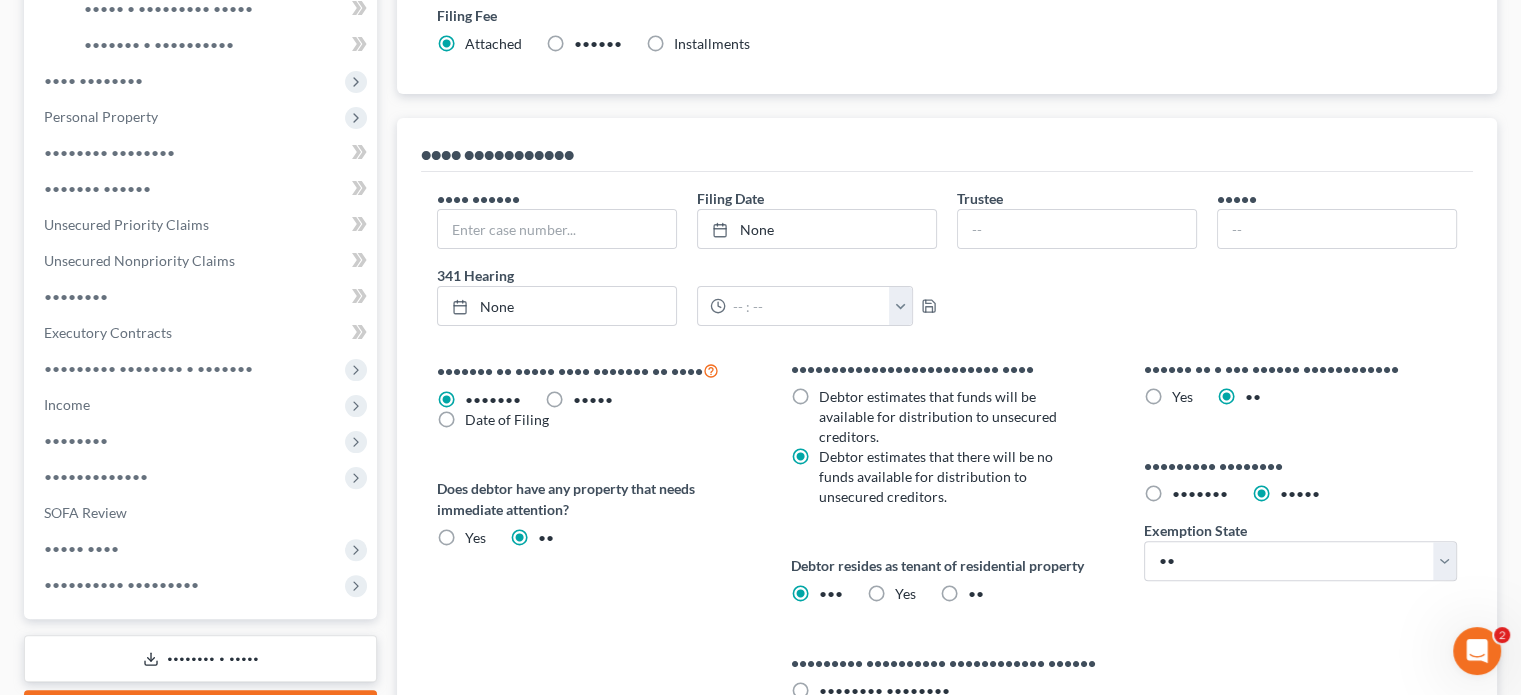 scroll, scrollTop: 600, scrollLeft: 0, axis: vertical 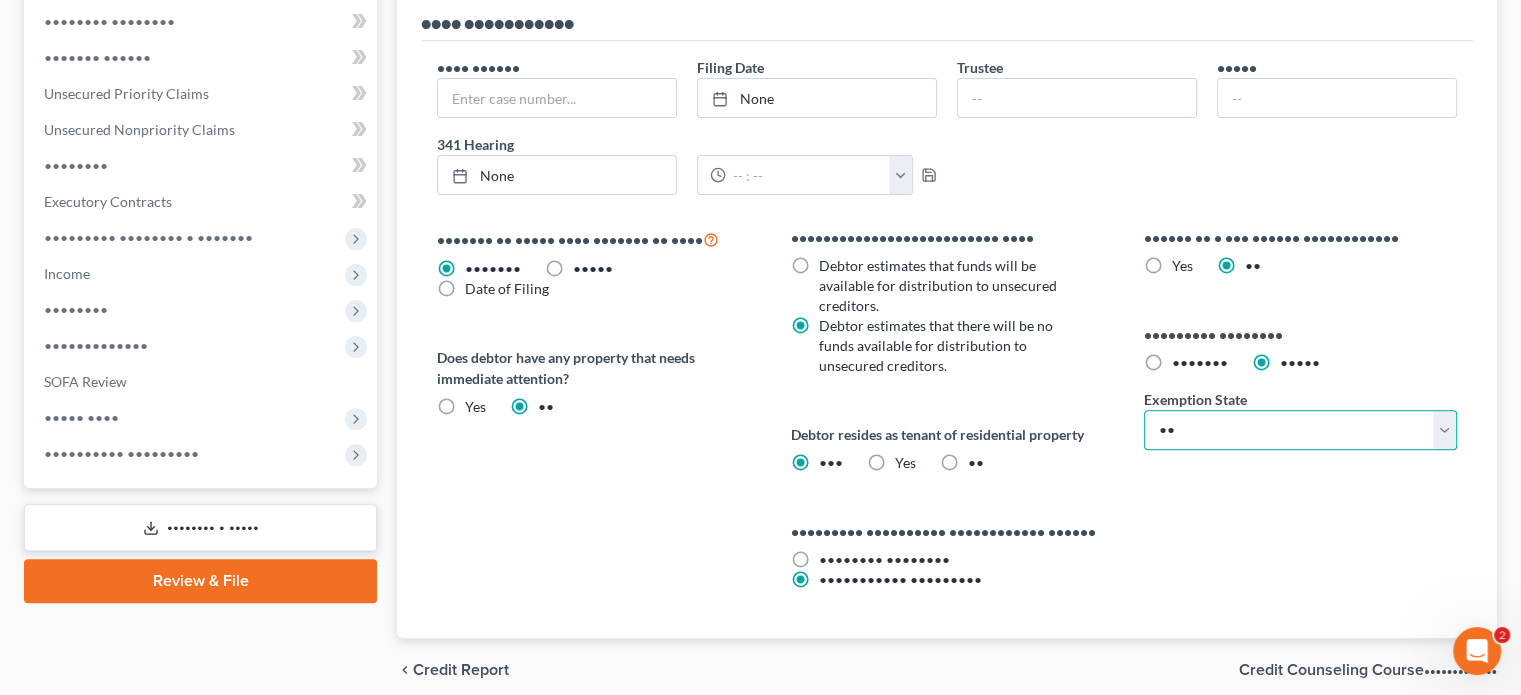 click on "••••• •• •• •• •• •• •• •• •• •• •• •• •• •• •• •• •• •• •• •• •• •• •• •• •• •• •• •• •• •• •• •• •• •• •• •• •• •• •• •• •• •• •• •• •• •• •• •• •• •• •• •• •• •• ••" at bounding box center (1300, 430) 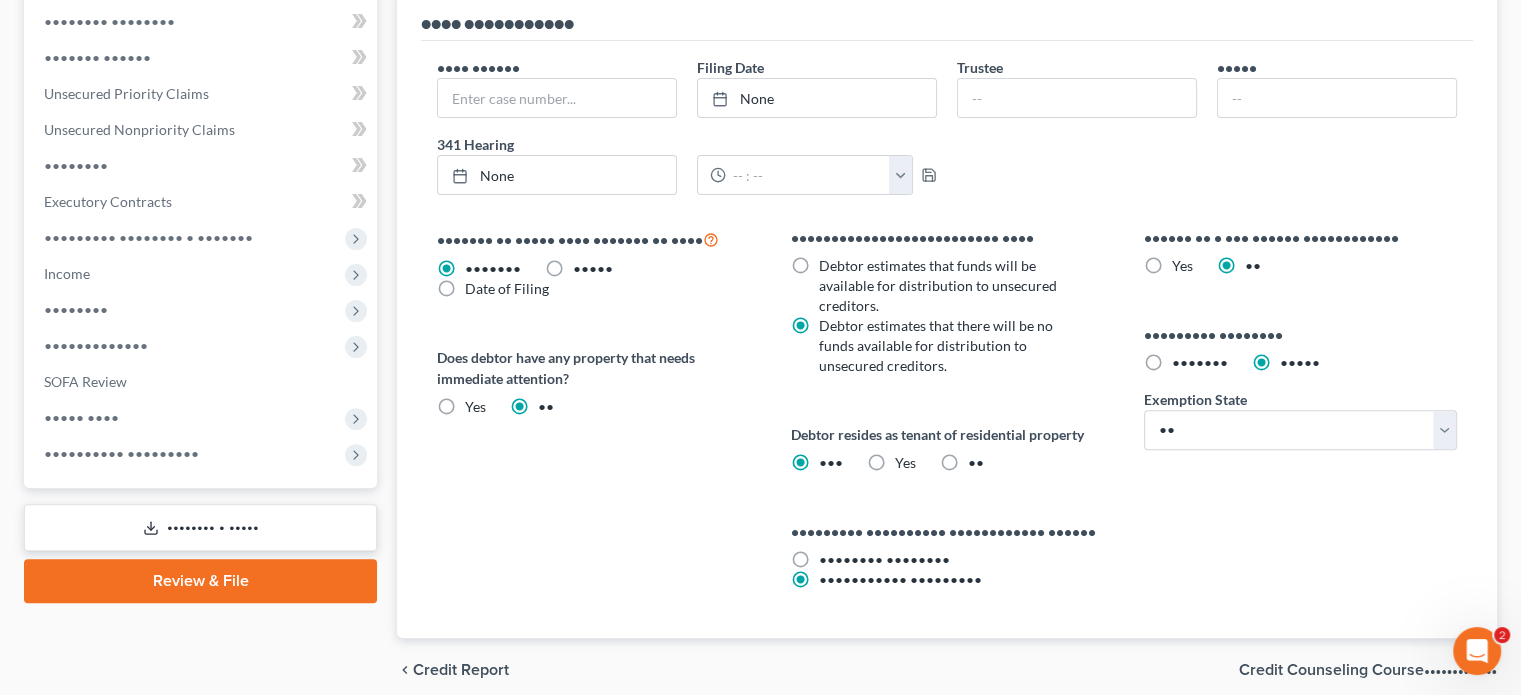 click on "•••••••" at bounding box center [1200, 362] 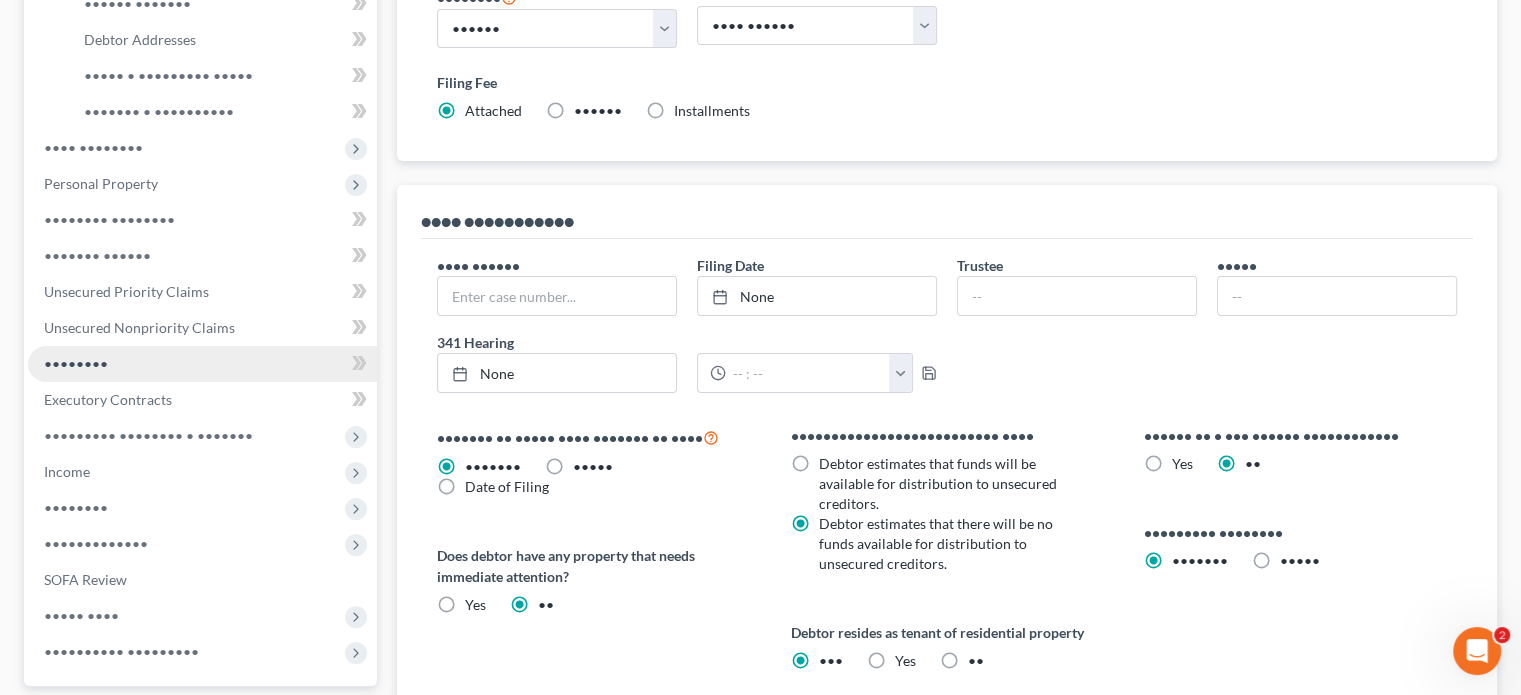 scroll, scrollTop: 300, scrollLeft: 0, axis: vertical 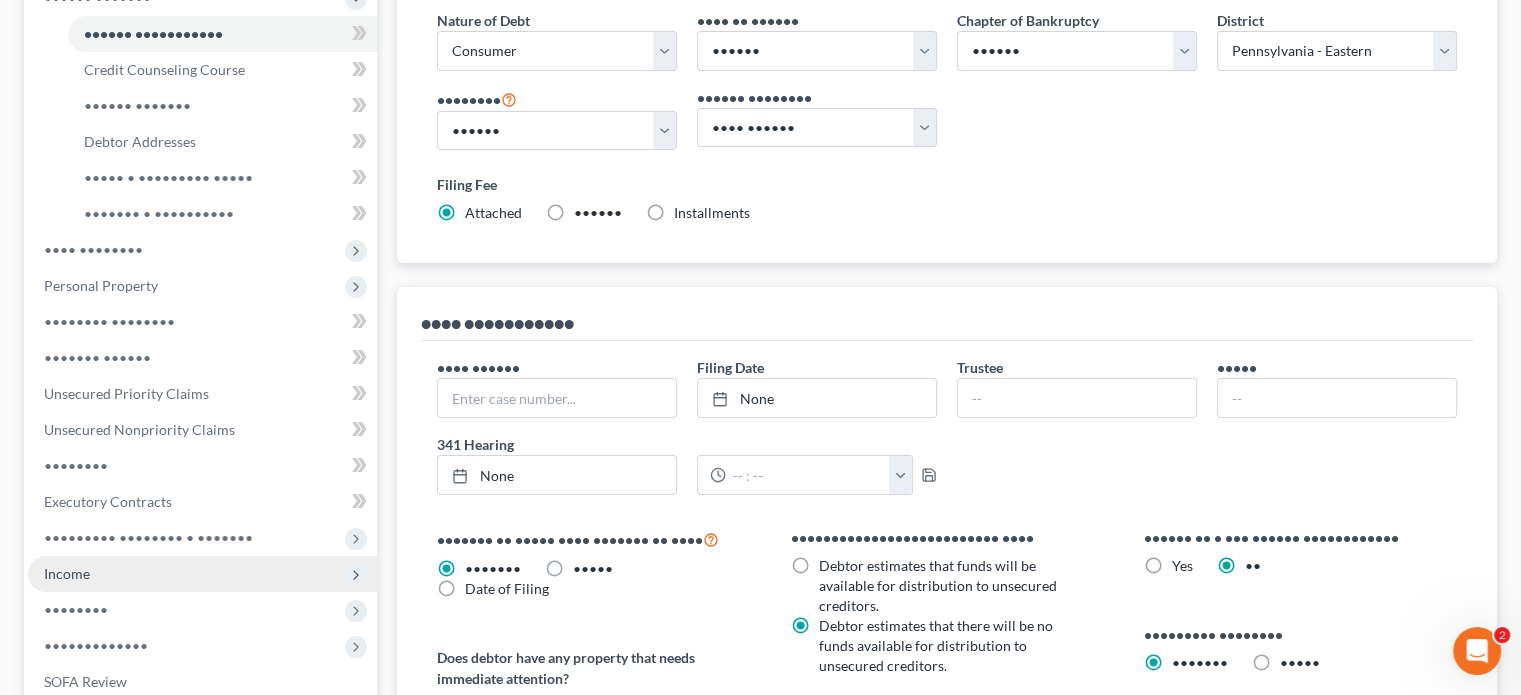 click on "Income" at bounding box center [0, 0] 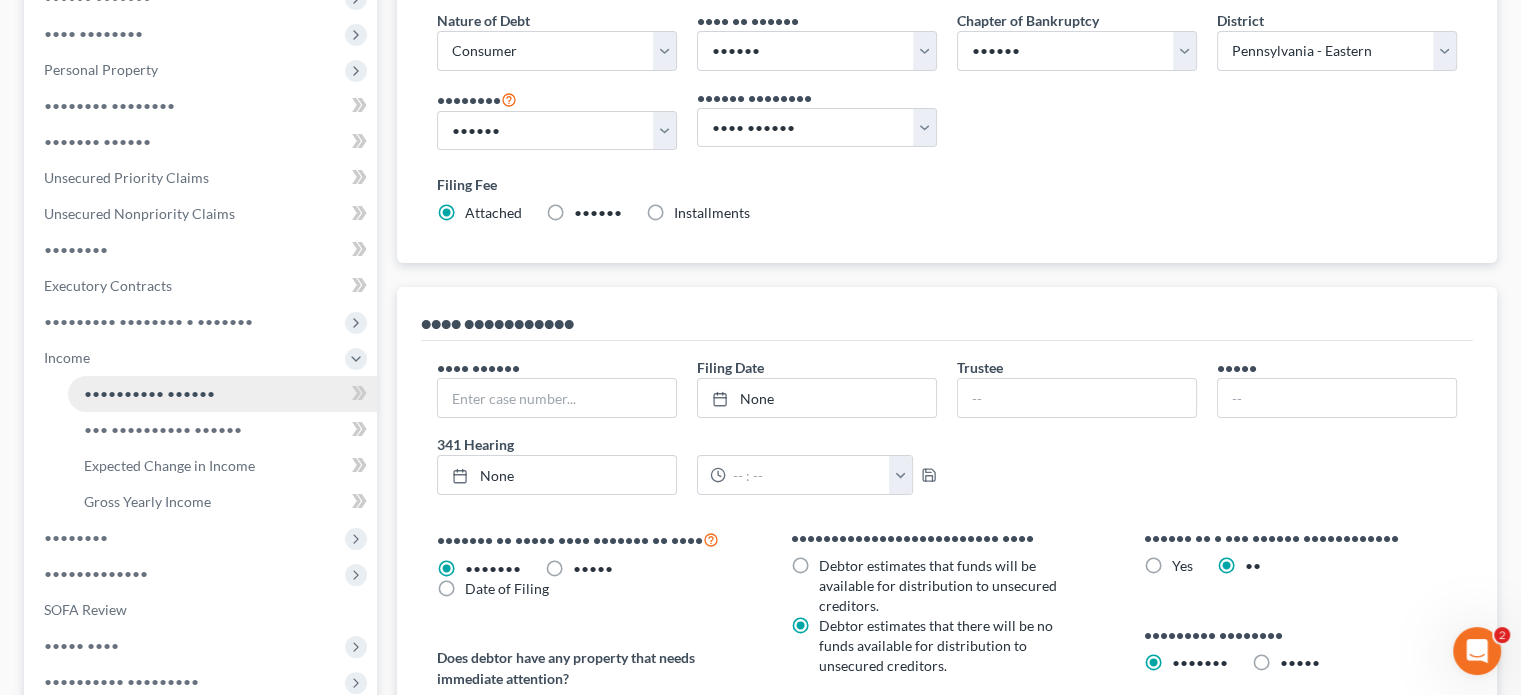 click on "•••••••••• ••••••" at bounding box center [149, 393] 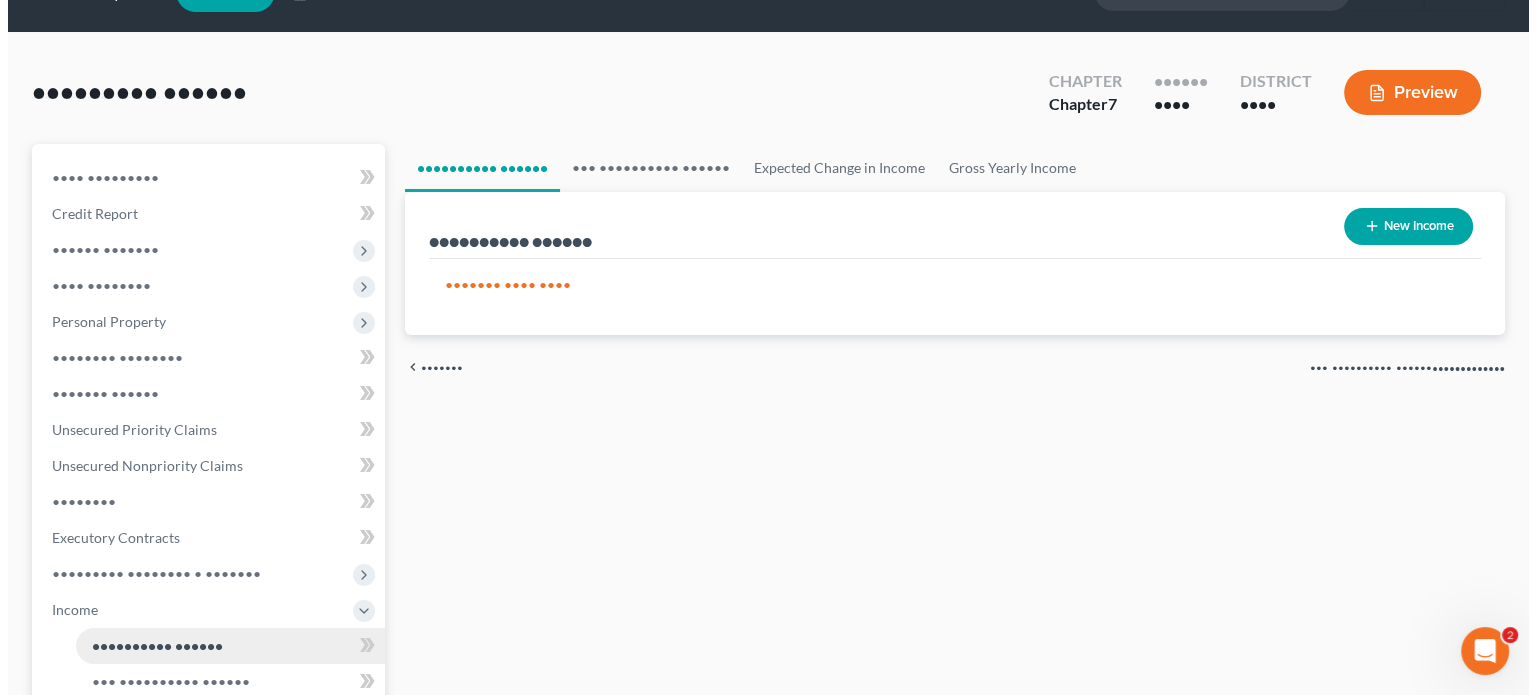 scroll, scrollTop: 0, scrollLeft: 0, axis: both 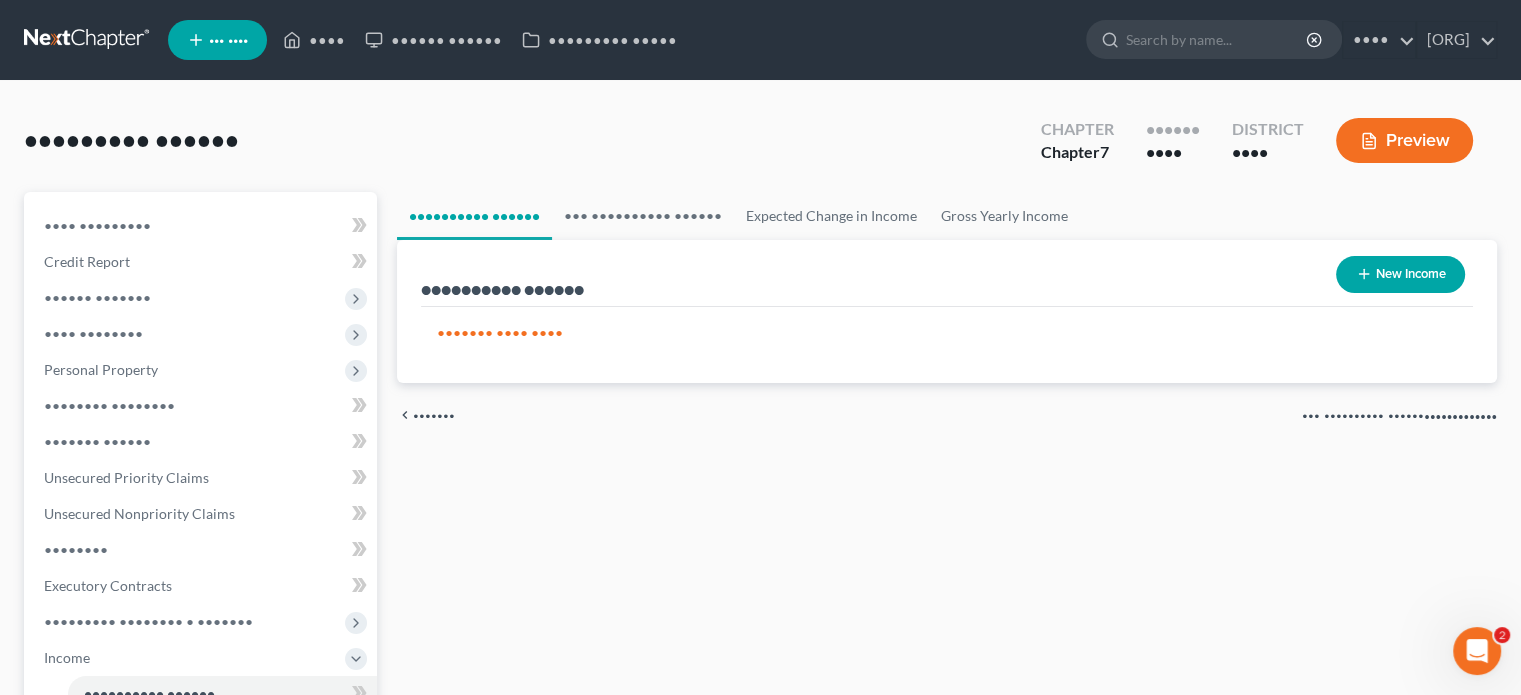 click on "New Income" at bounding box center (1400, 274) 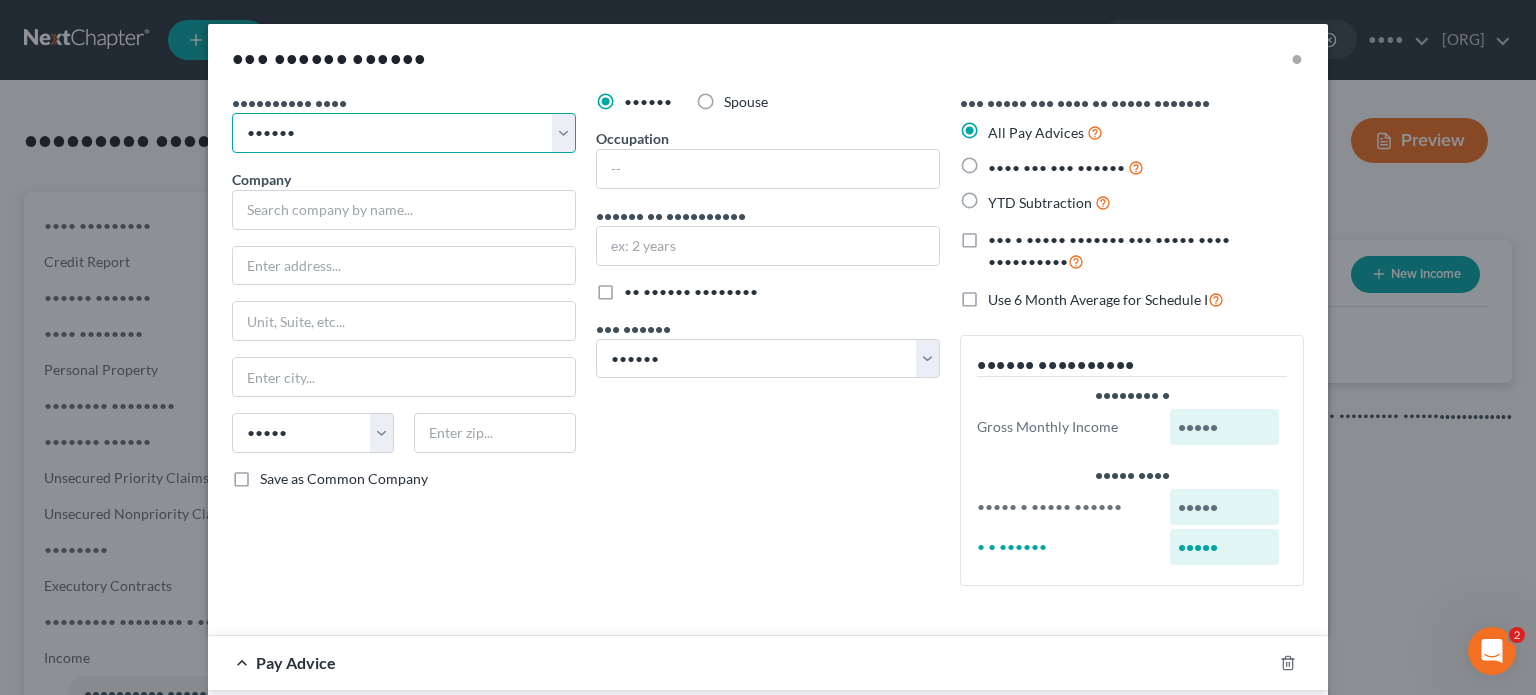 click on "Select Full or Part Time Employment Self Employment" at bounding box center [404, 133] 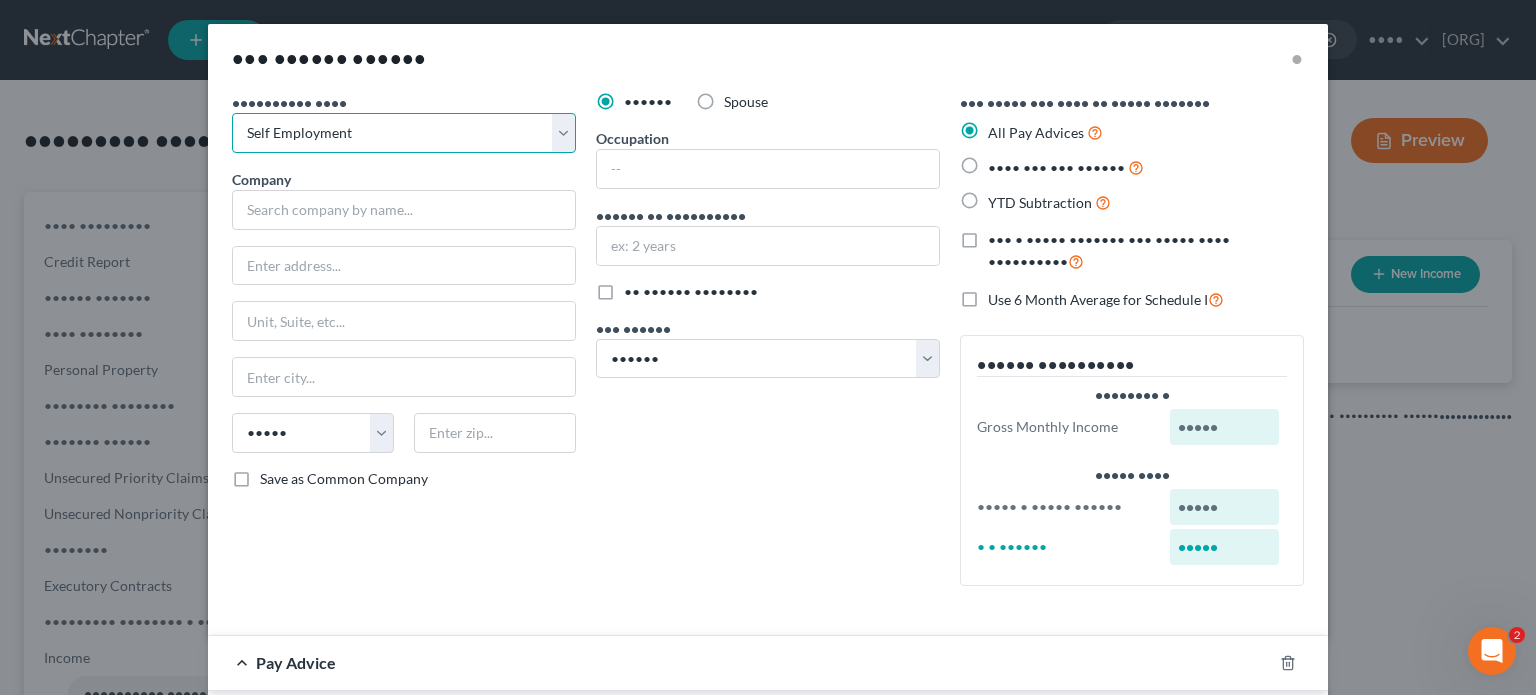 click on "Select Full or Part Time Employment Self Employment" at bounding box center (404, 133) 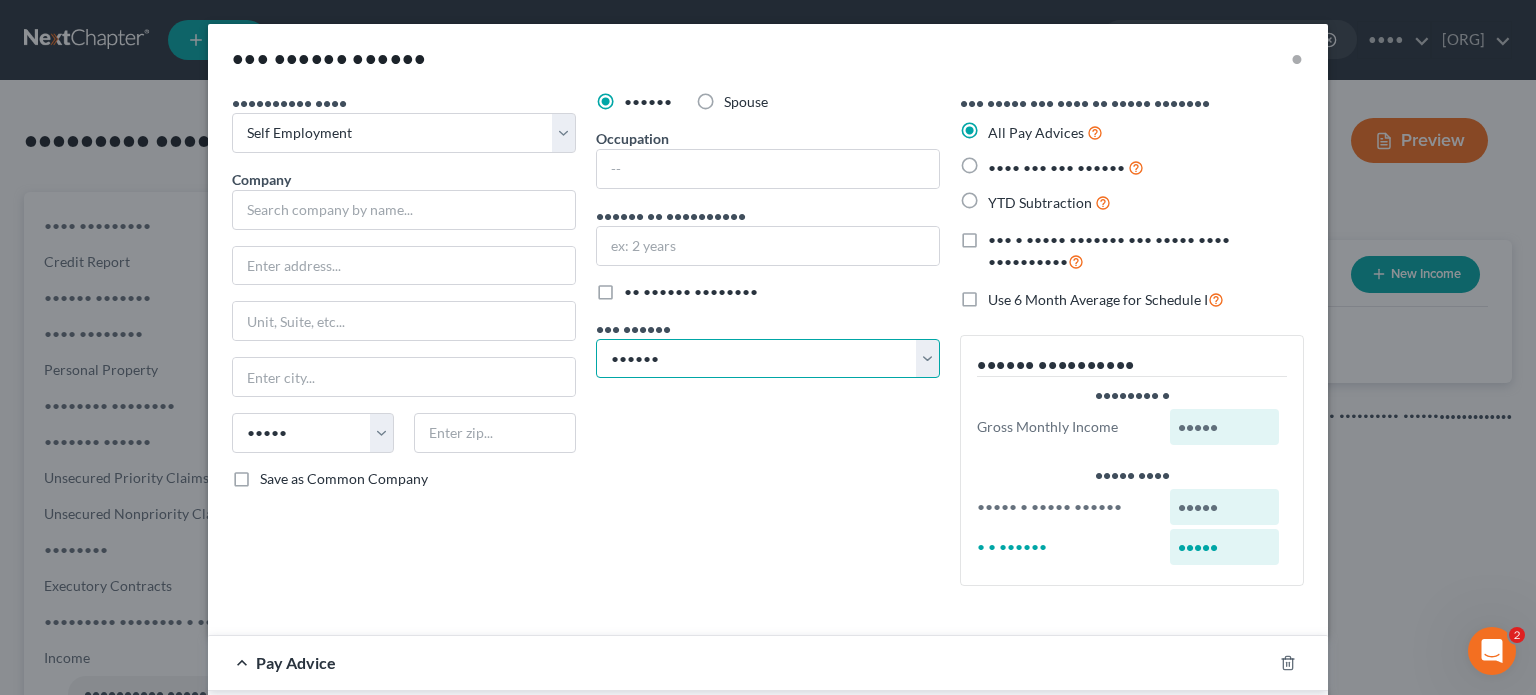 click on "Select Monthly Twice Monthly Every Other Week Weekly" at bounding box center (768, 359) 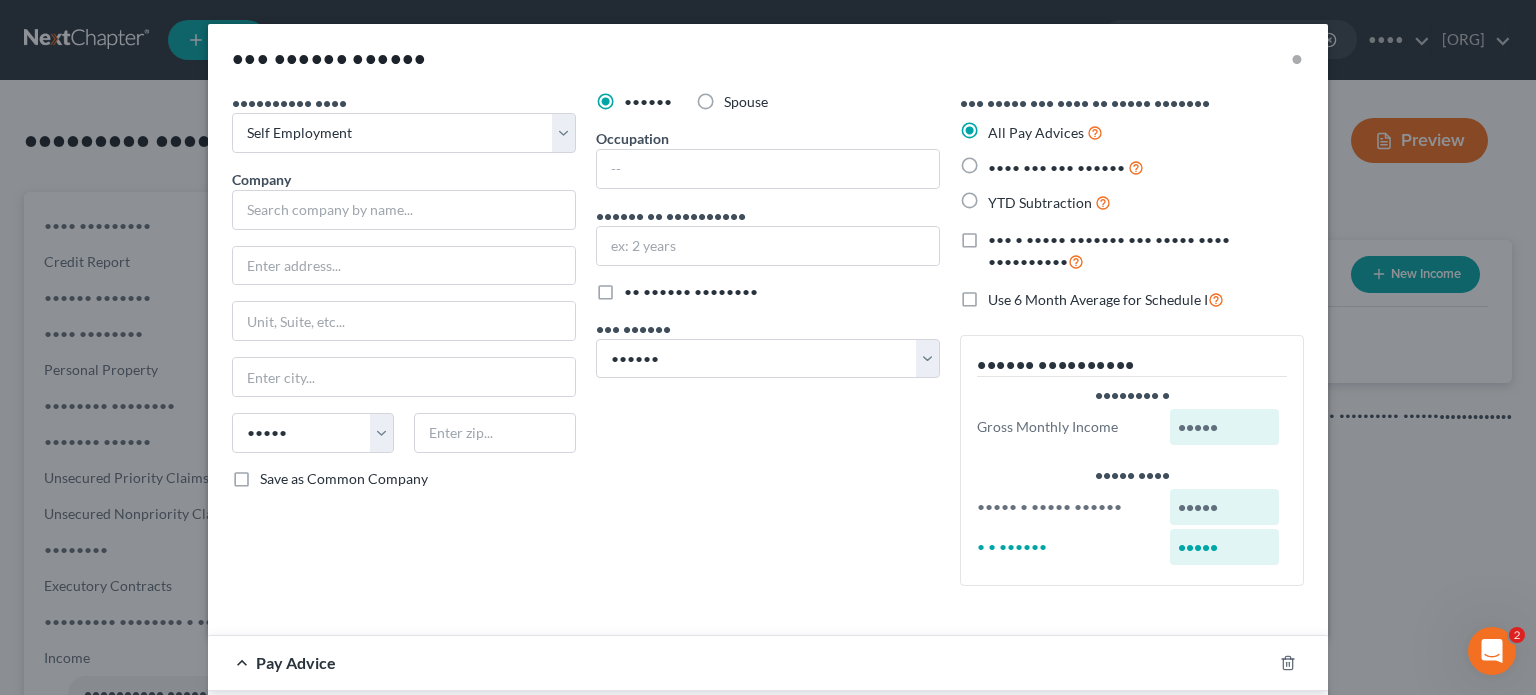 click on "•••• ••• ••• ••••••" at bounding box center (1056, 167) 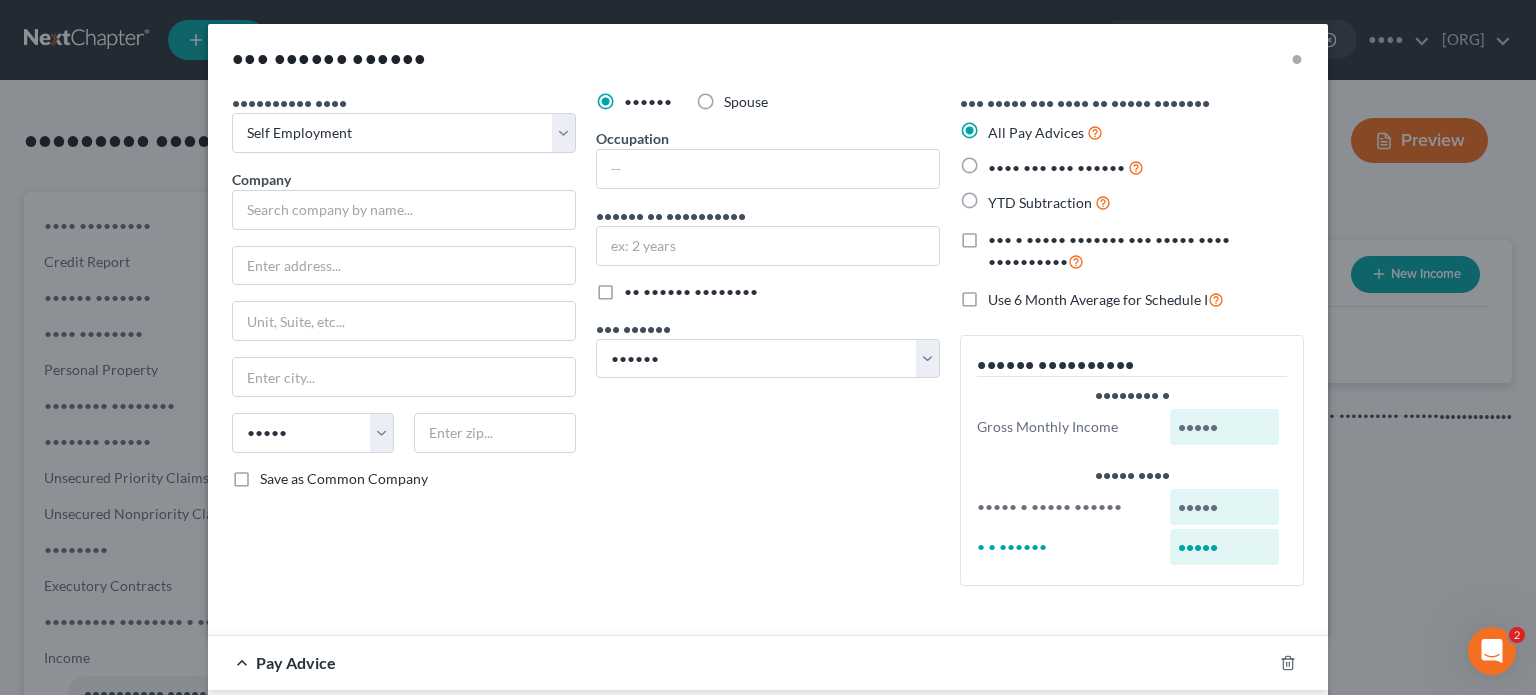 click on "•••• ••• ••• ••••••" at bounding box center [1002, 162] 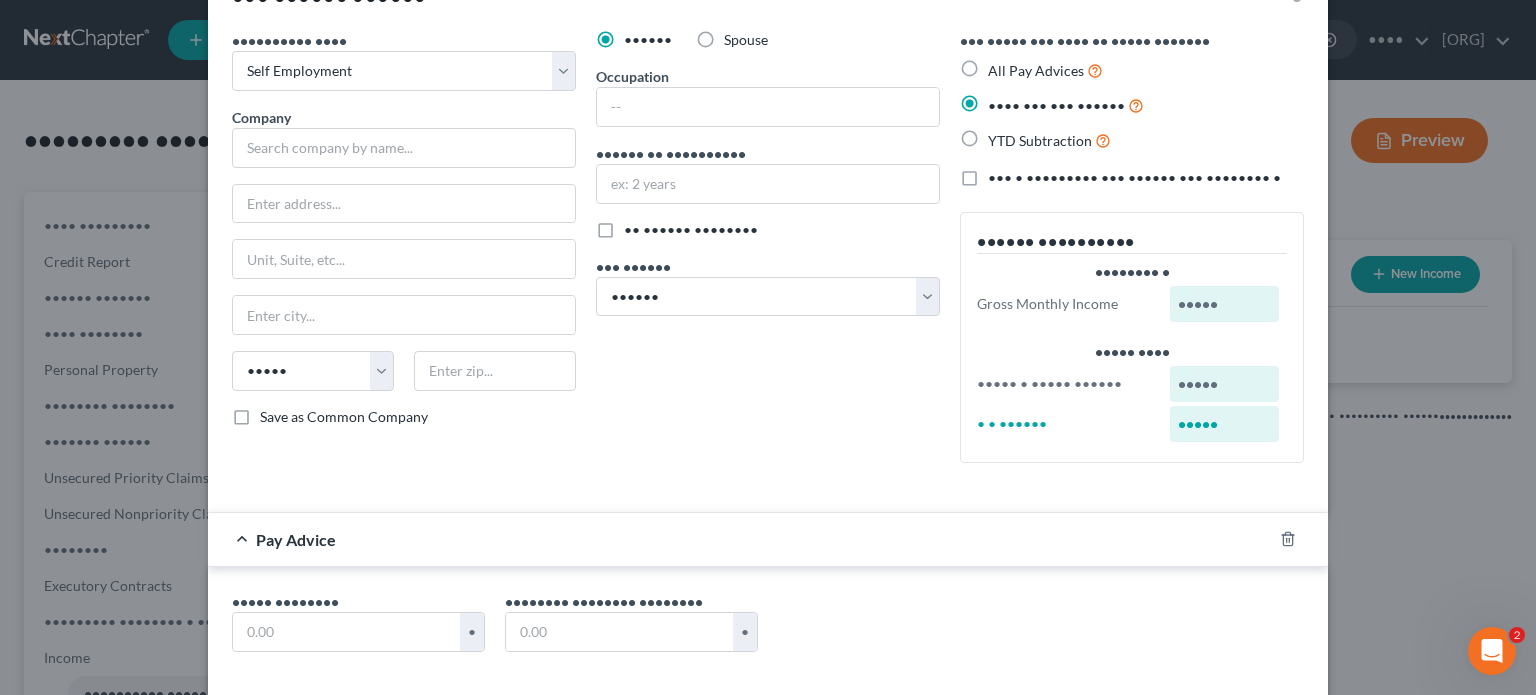 scroll, scrollTop: 158, scrollLeft: 0, axis: vertical 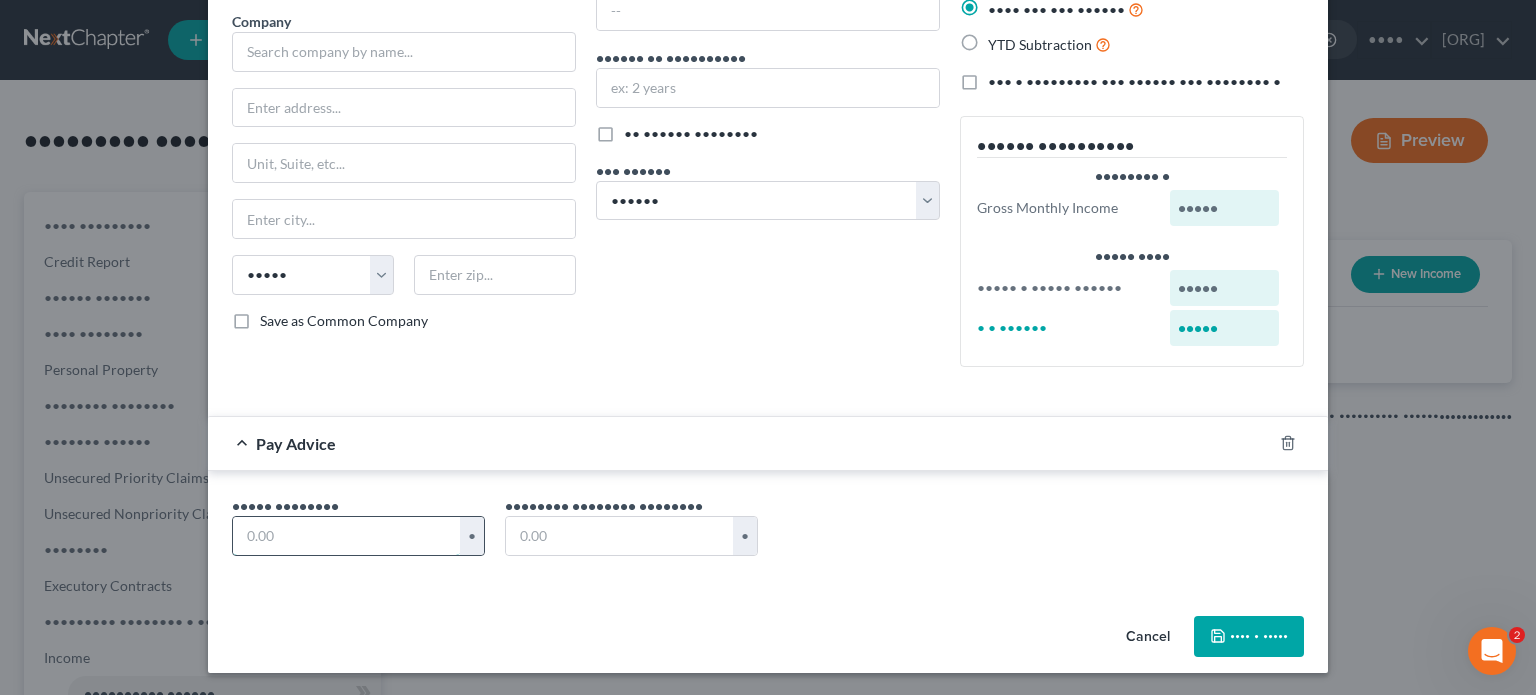click at bounding box center [346, 536] 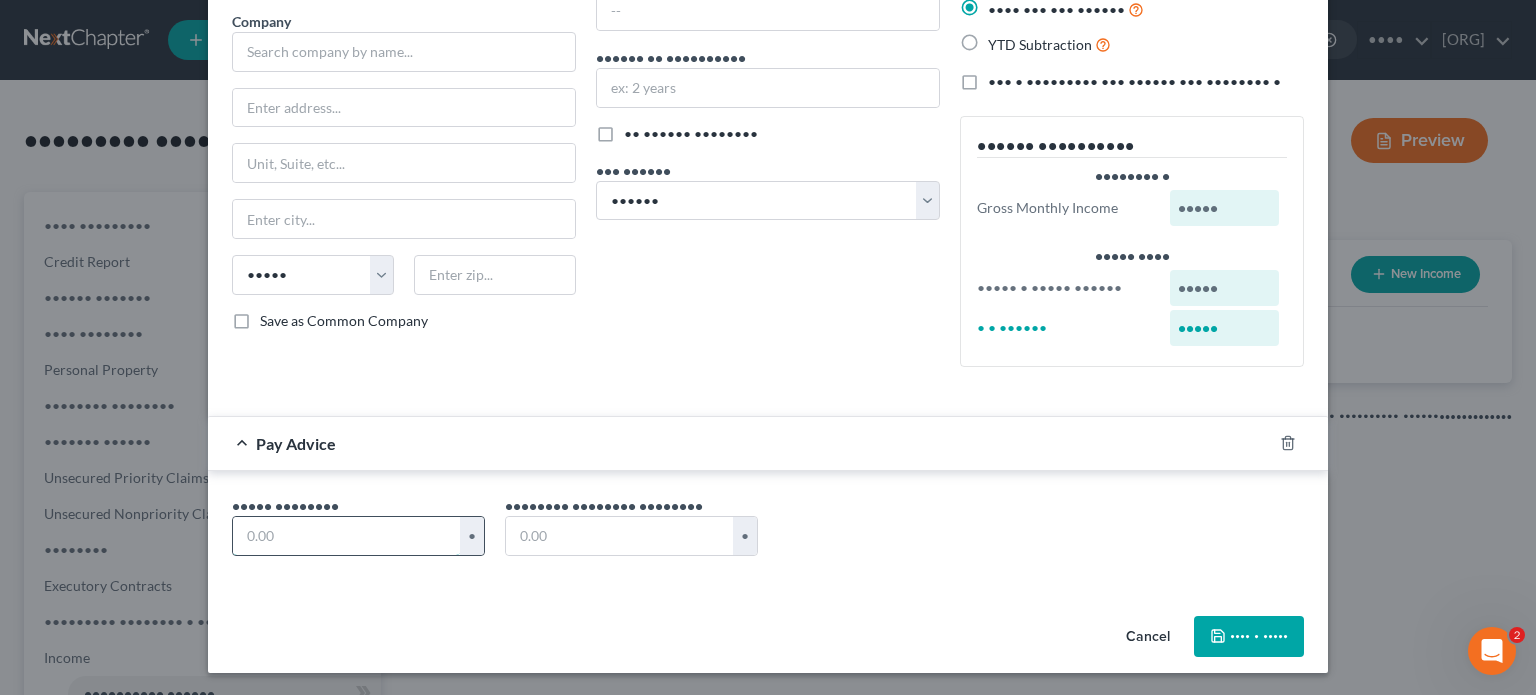scroll, scrollTop: 120, scrollLeft: 0, axis: vertical 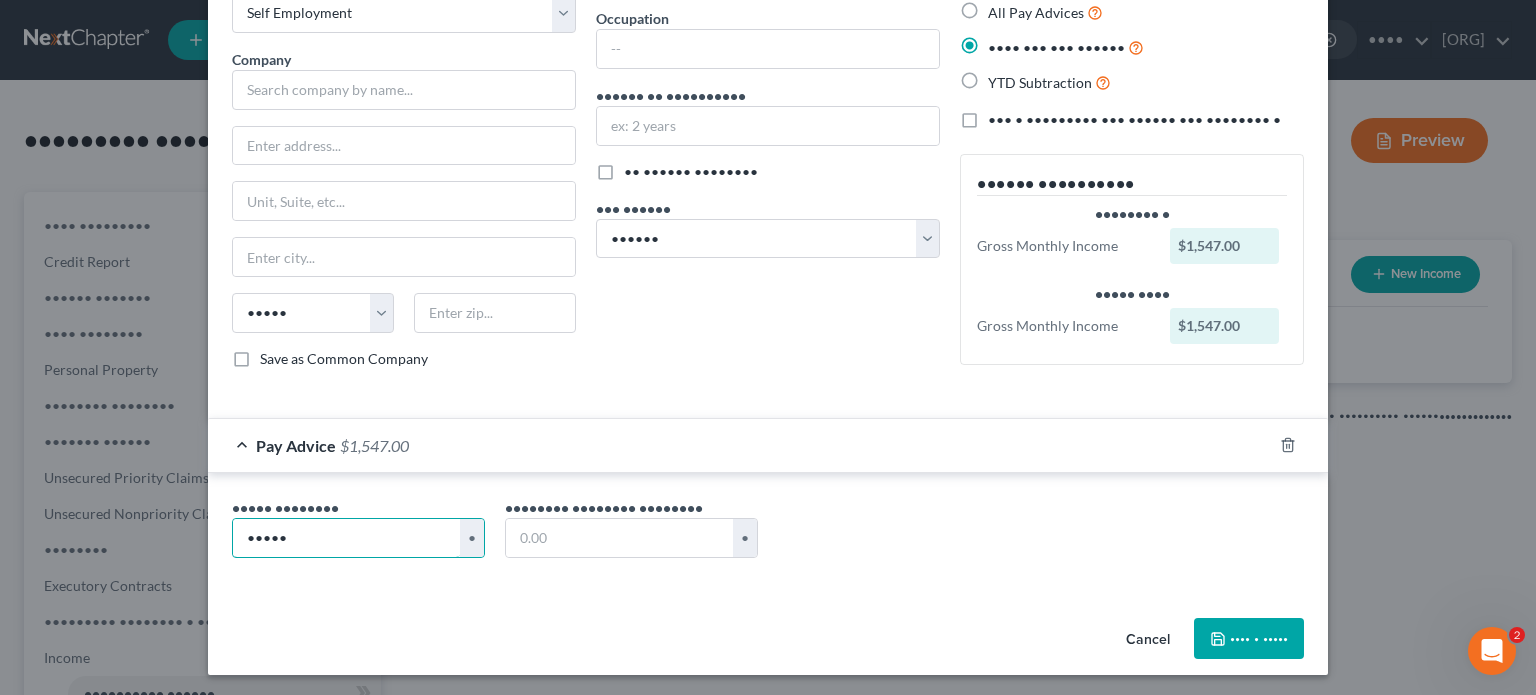 type on "•••••" 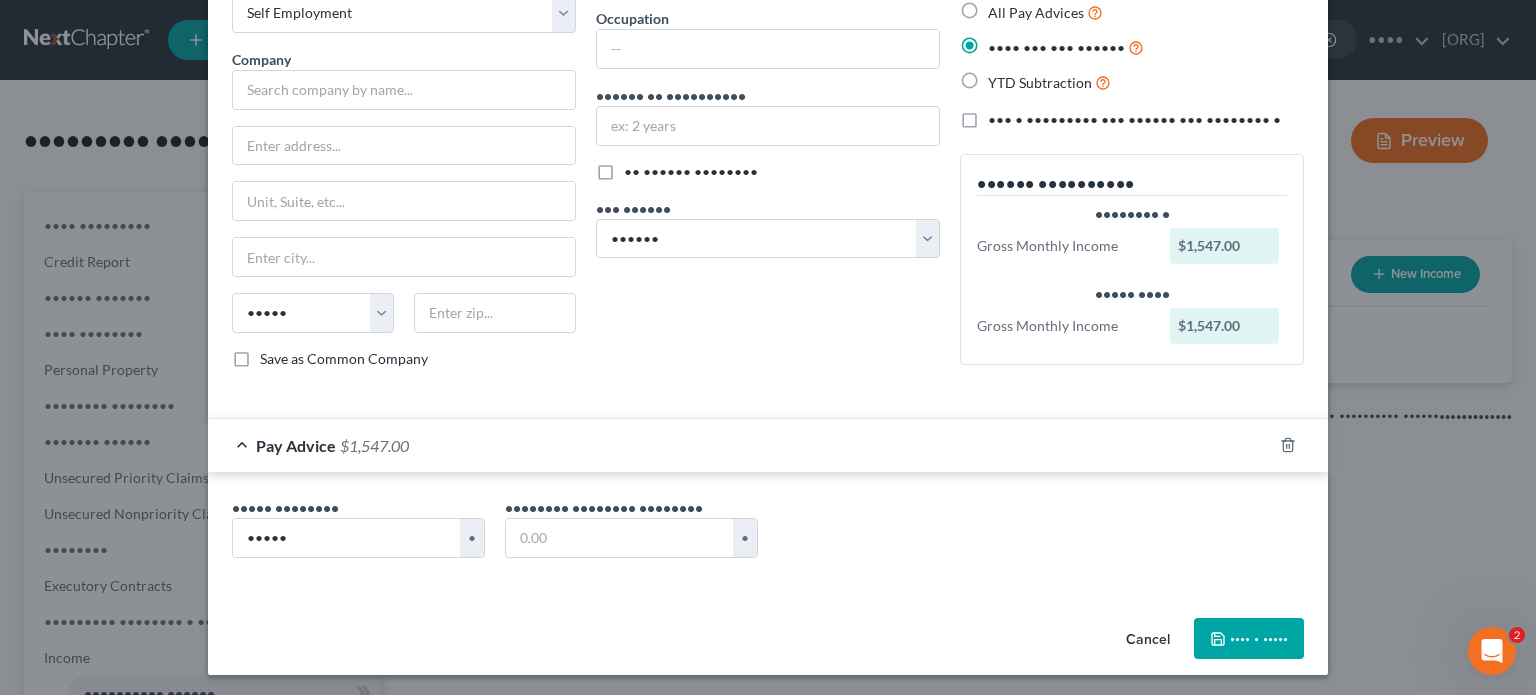 click on "•••• • •••••" at bounding box center (1249, 639) 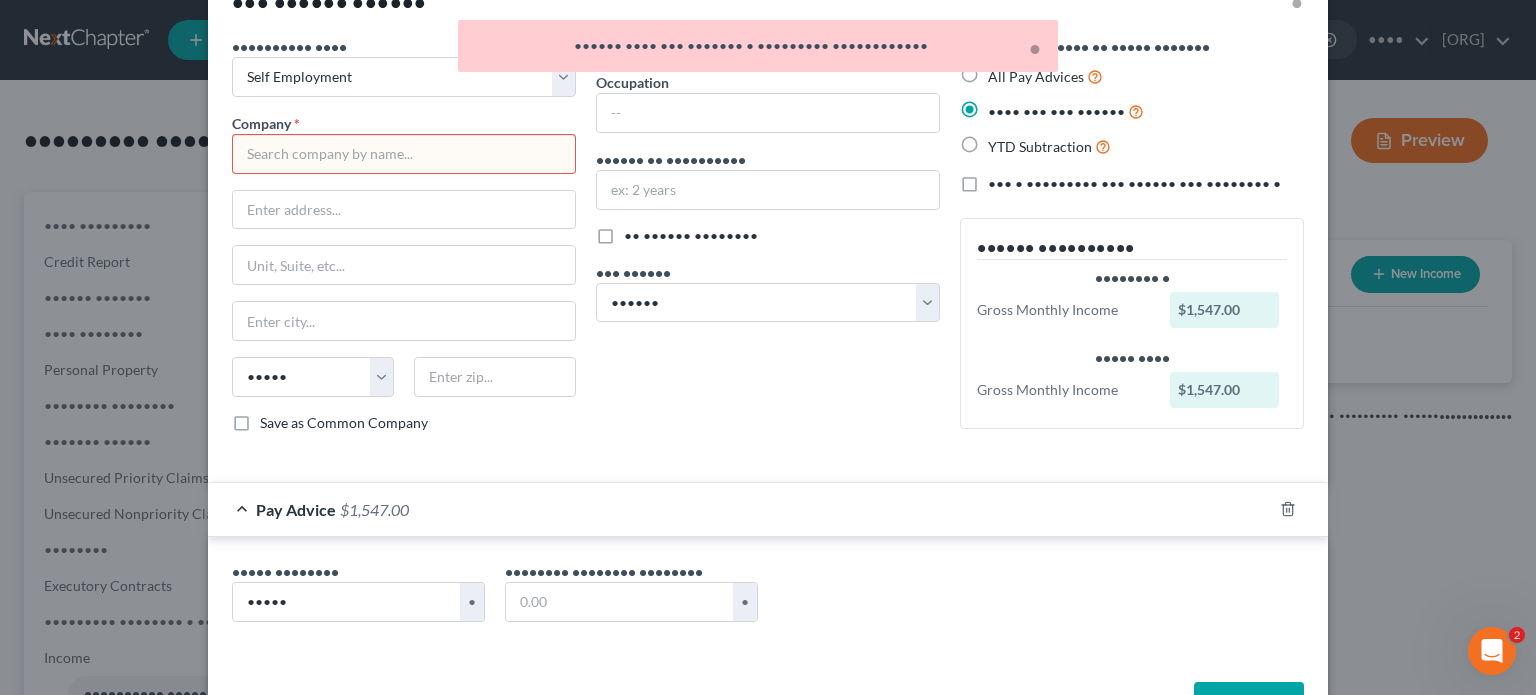 scroll, scrollTop: 20, scrollLeft: 0, axis: vertical 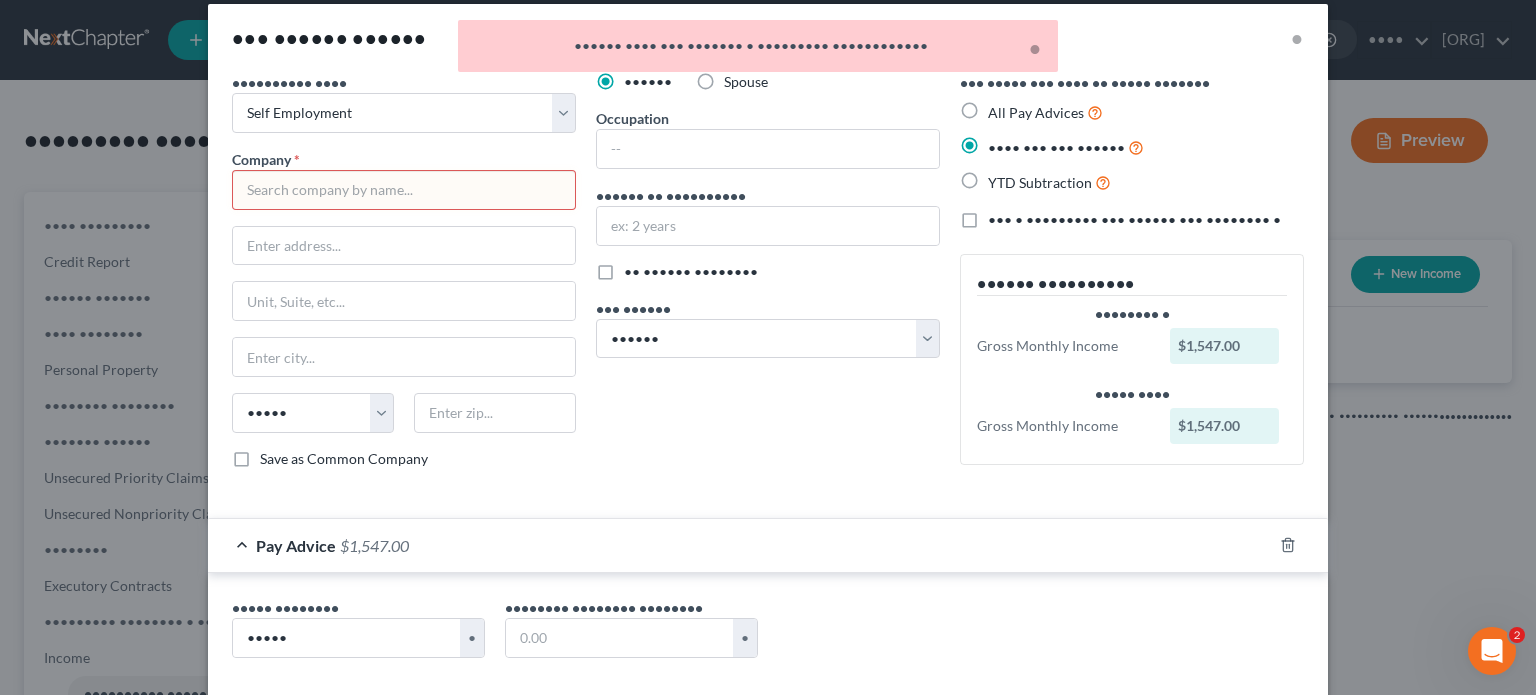 click at bounding box center (404, 190) 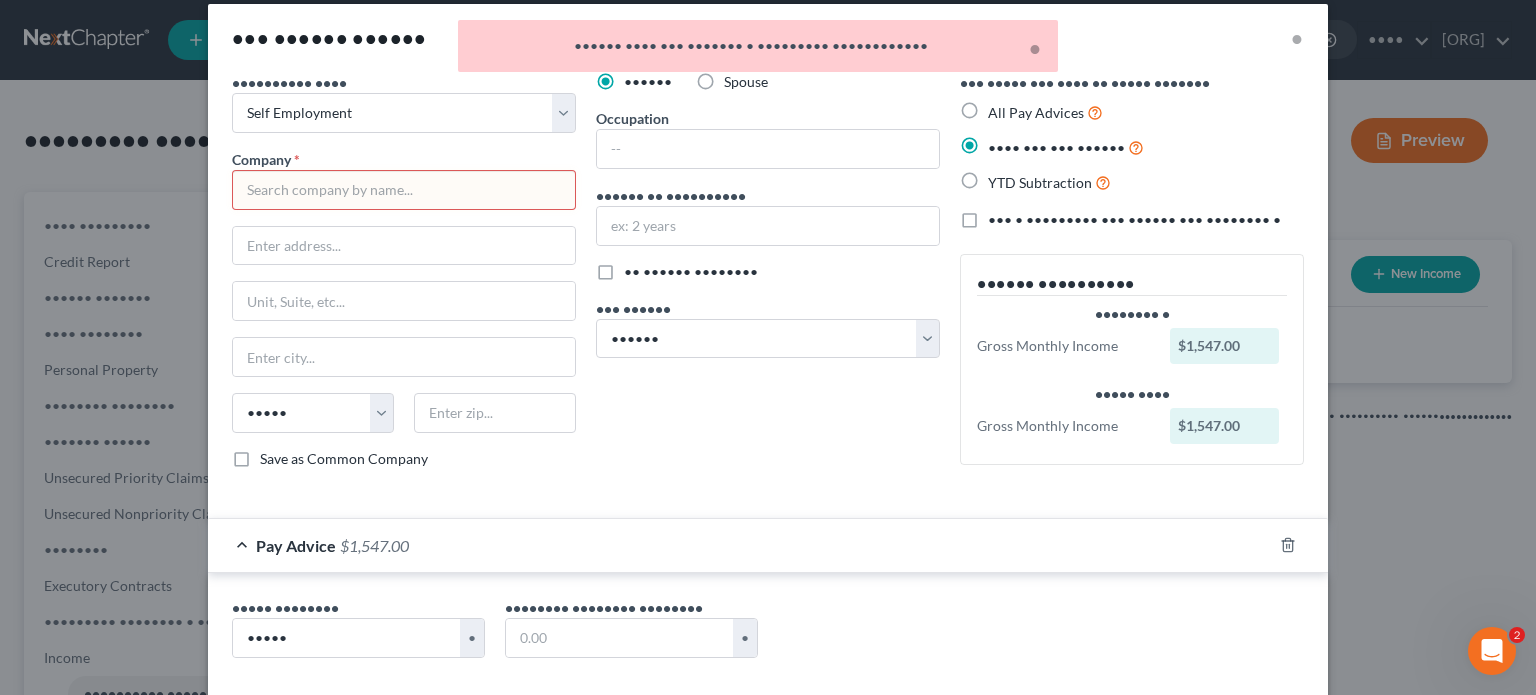 click on "Debtor Spouse Occupation Length of Employment No Longer Employed
Pay Period
*
Select Monthly Twice Monthly Every Other Week Weekly" at bounding box center [768, 278] 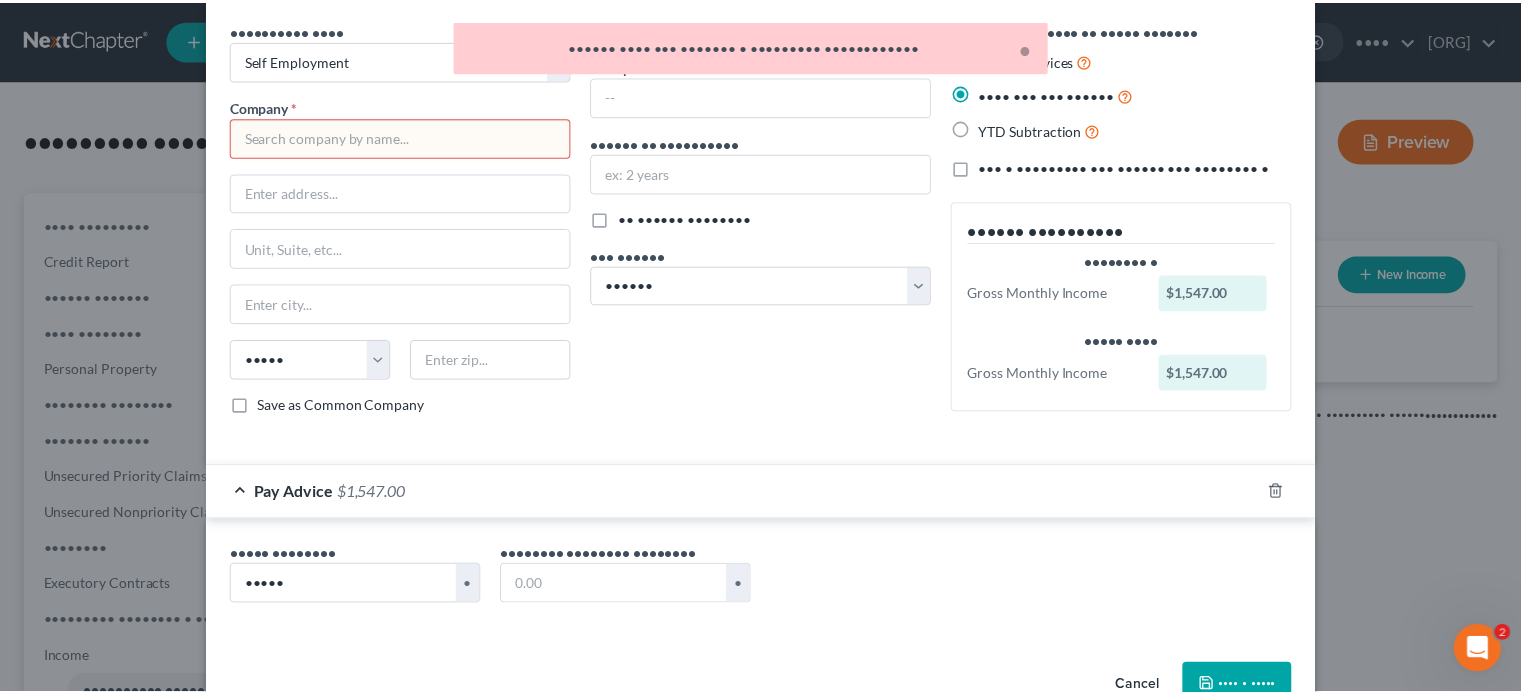 scroll, scrollTop: 120, scrollLeft: 0, axis: vertical 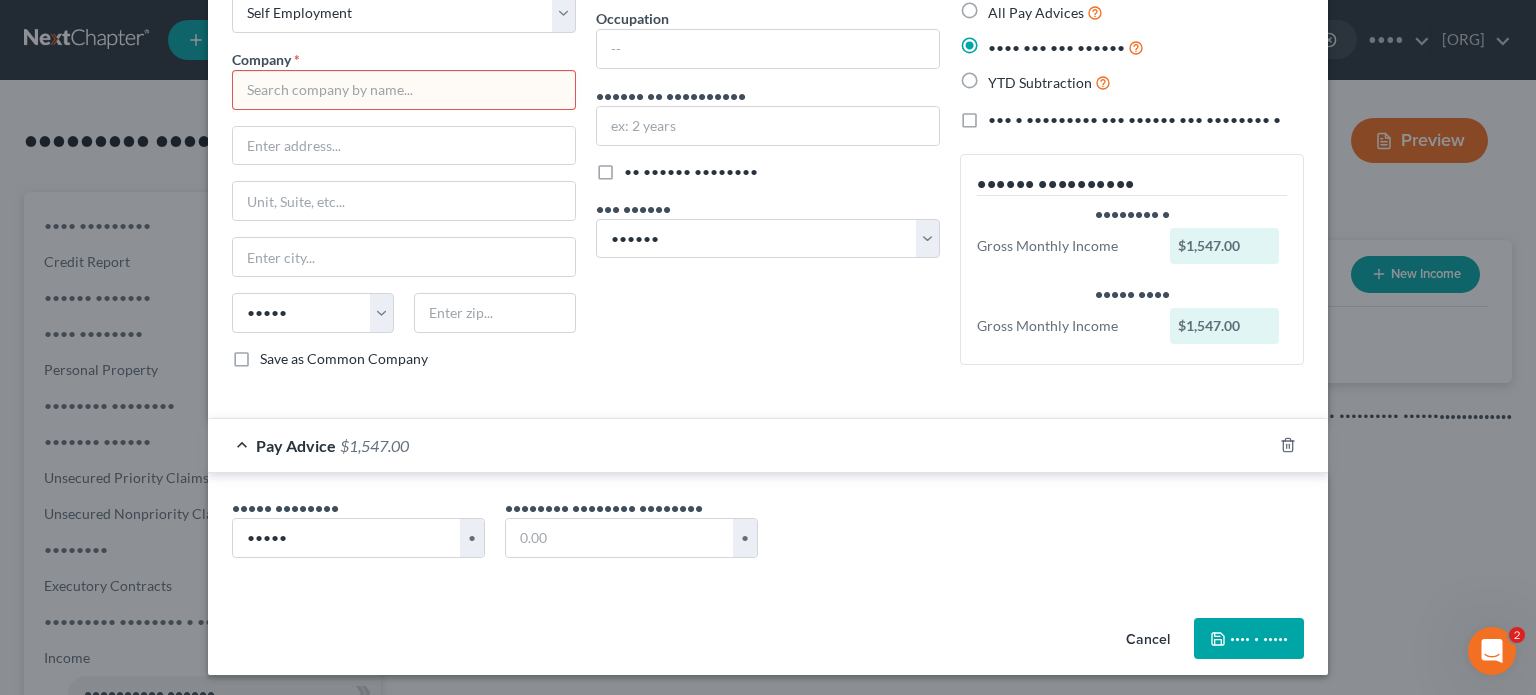 click on "Cancel" at bounding box center [1148, 640] 